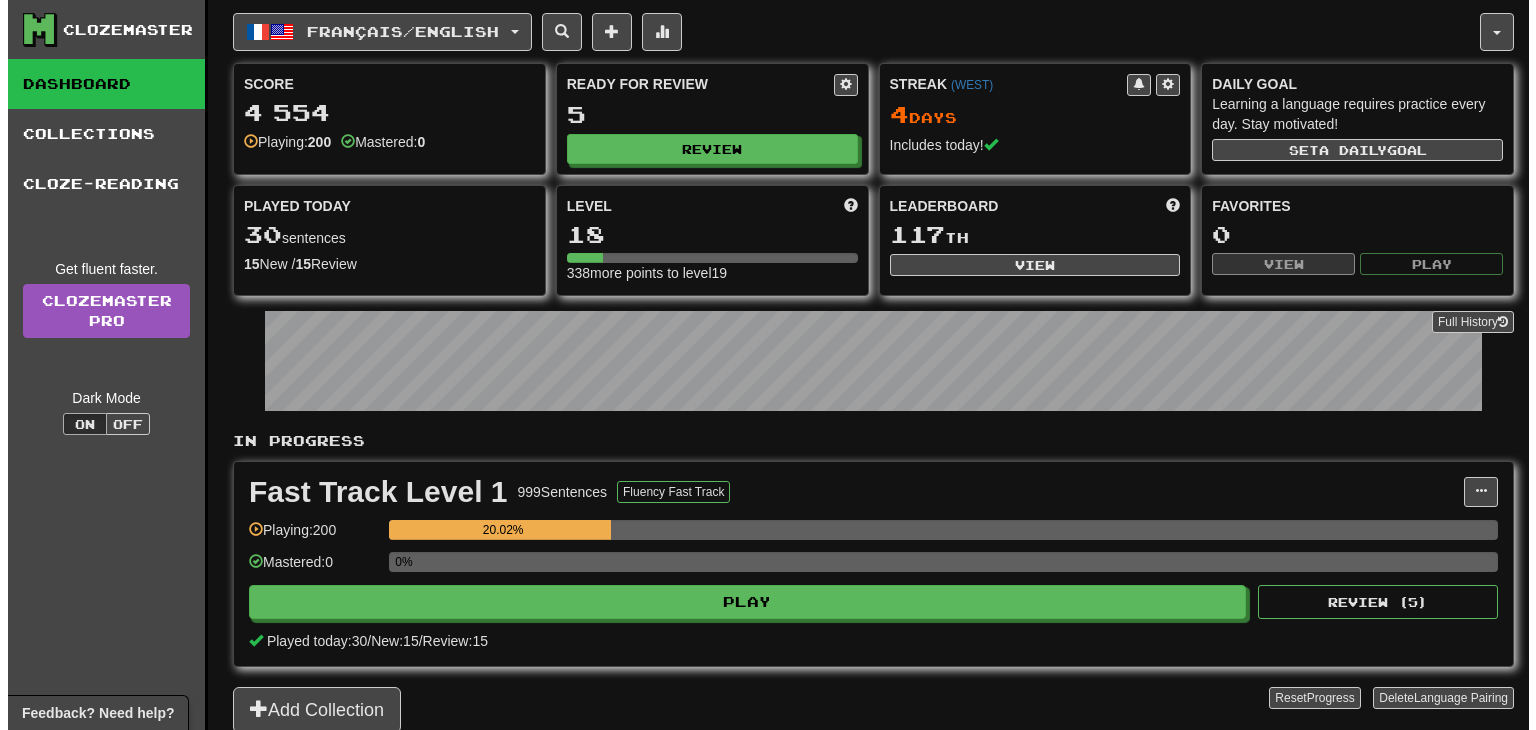 scroll, scrollTop: 0, scrollLeft: 0, axis: both 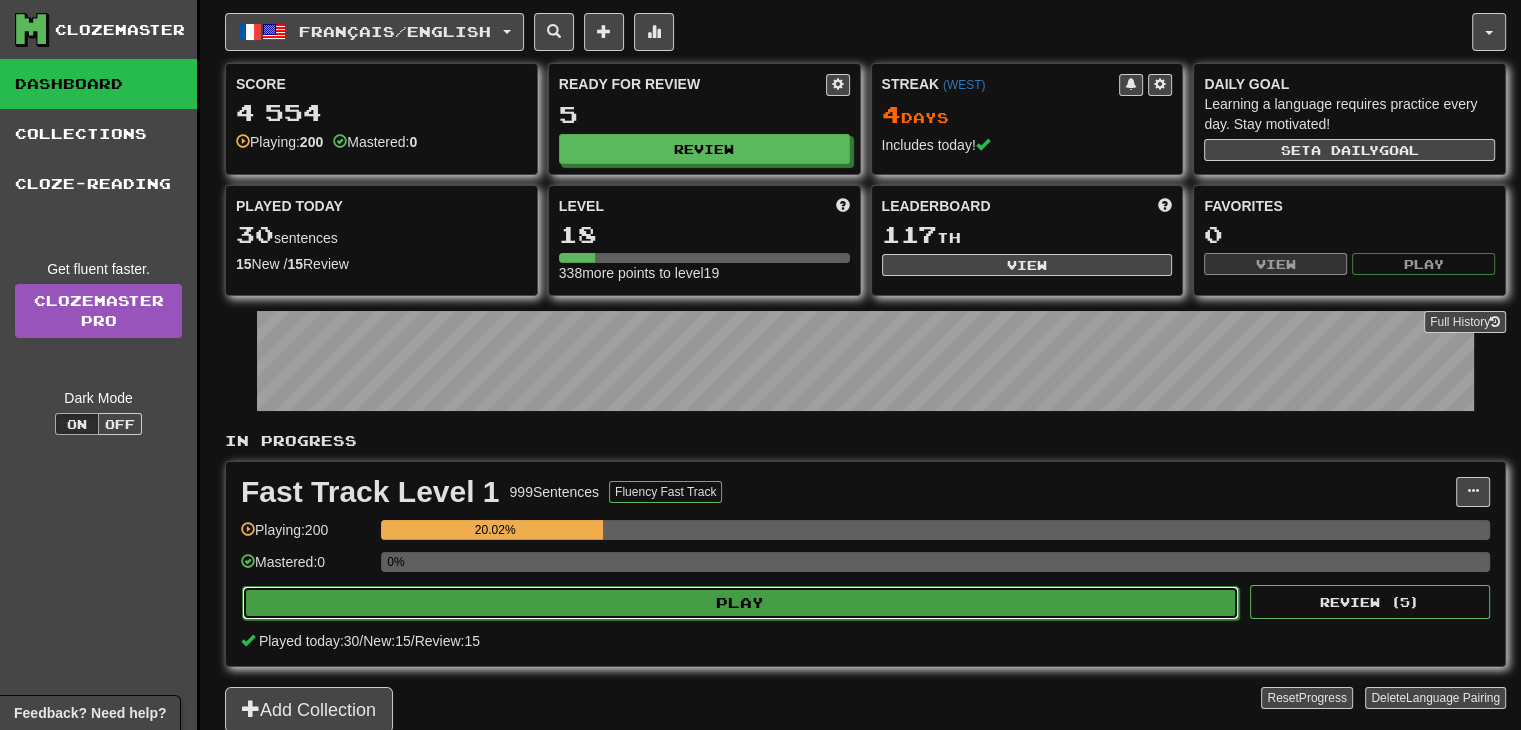 click on "Play" at bounding box center [740, 603] 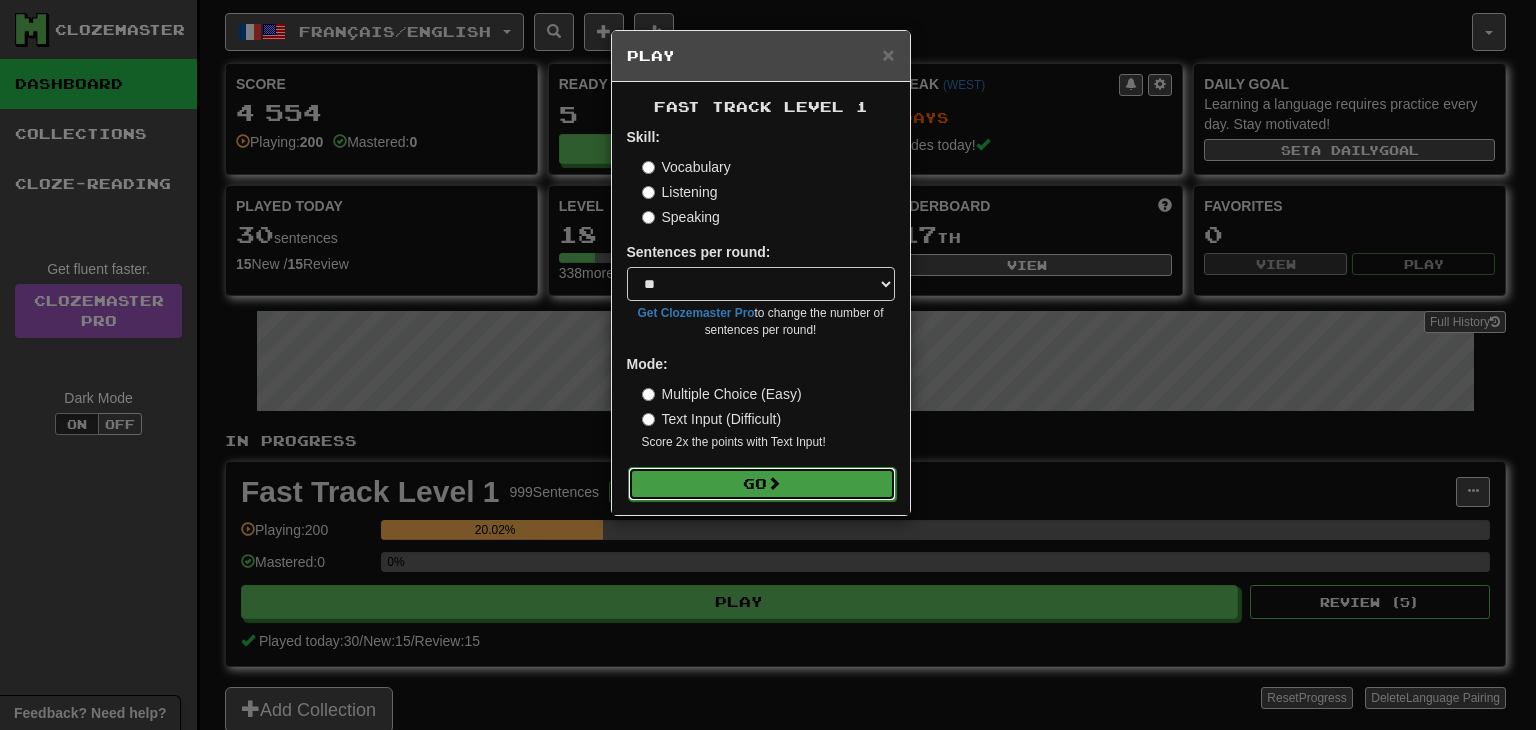 click on "Go" at bounding box center (762, 484) 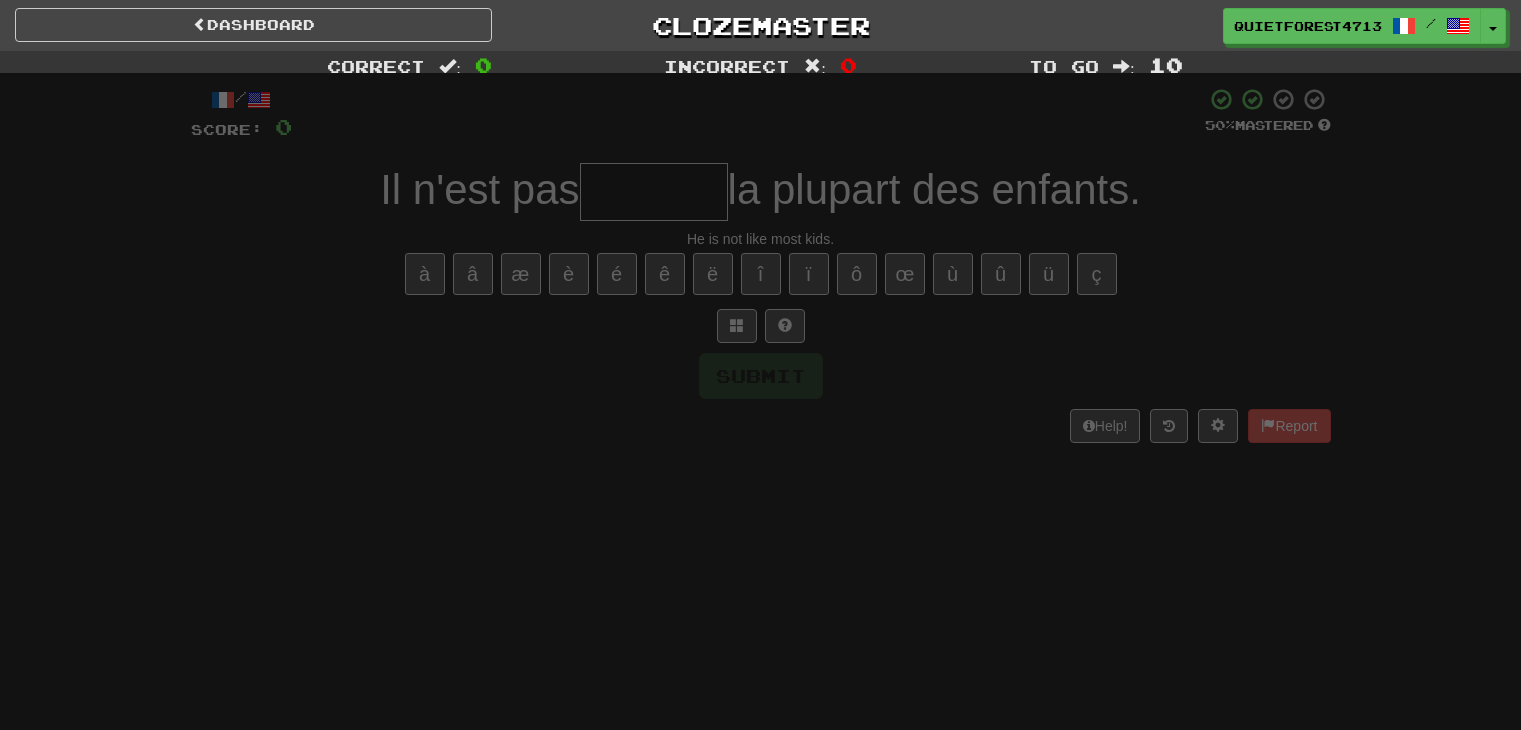 scroll, scrollTop: 0, scrollLeft: 0, axis: both 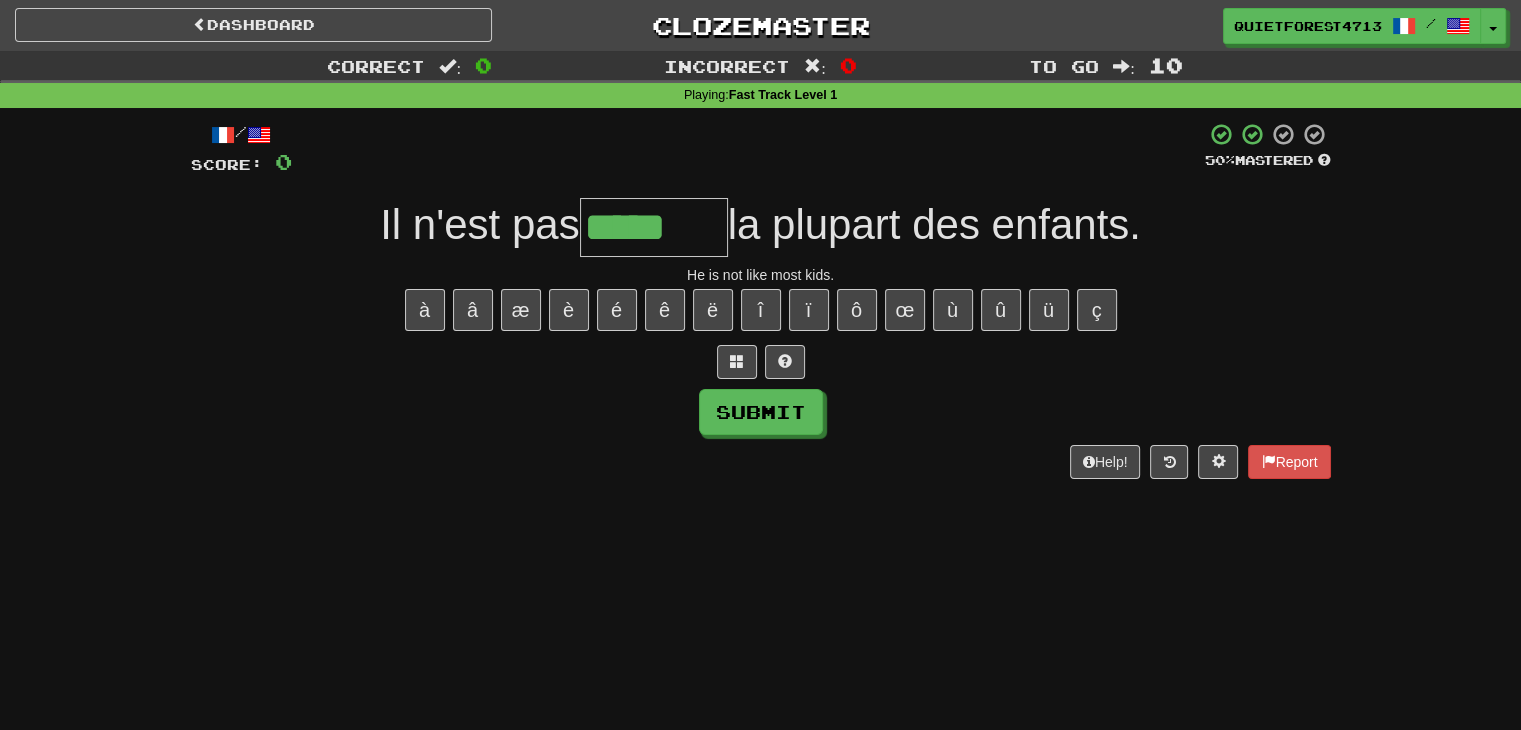 type on "*****" 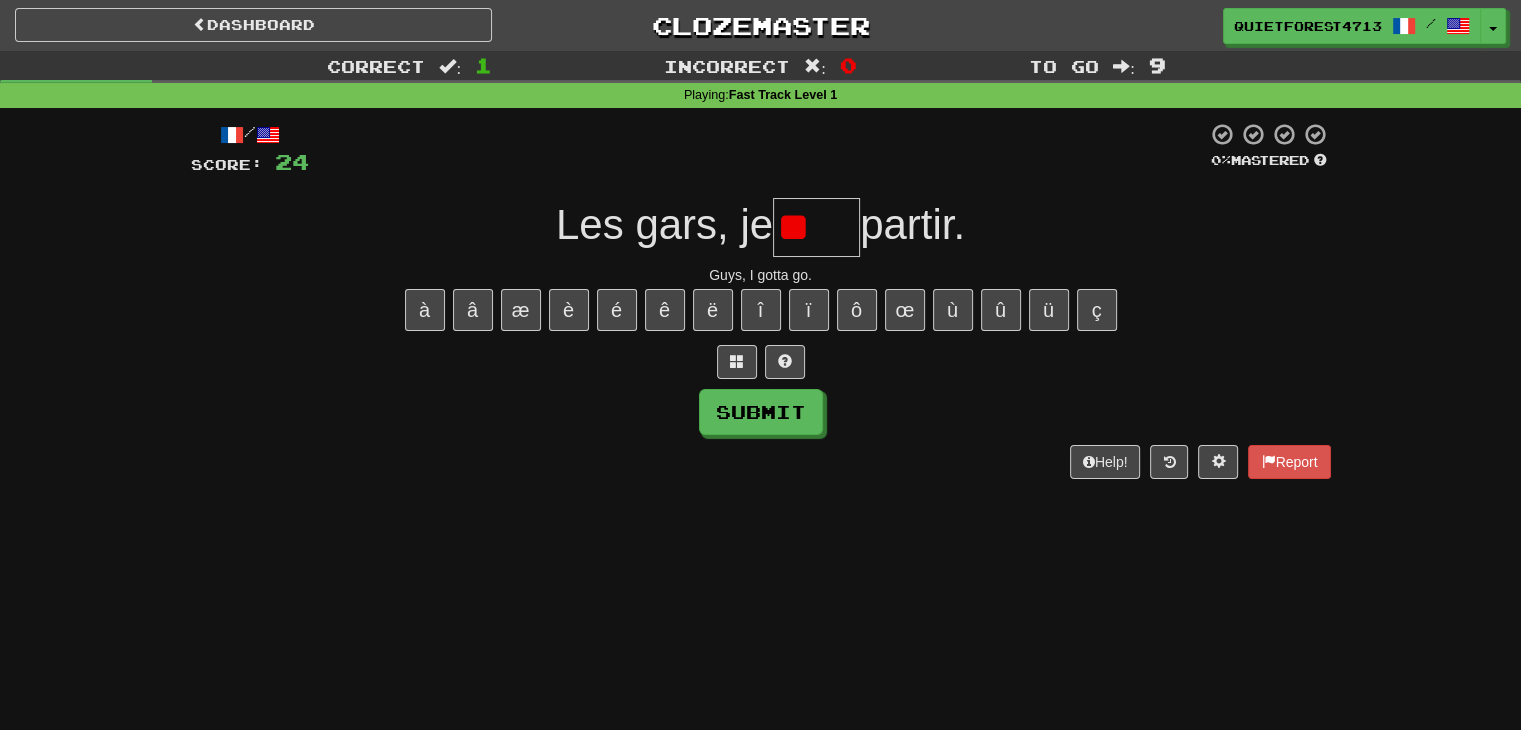 type on "*" 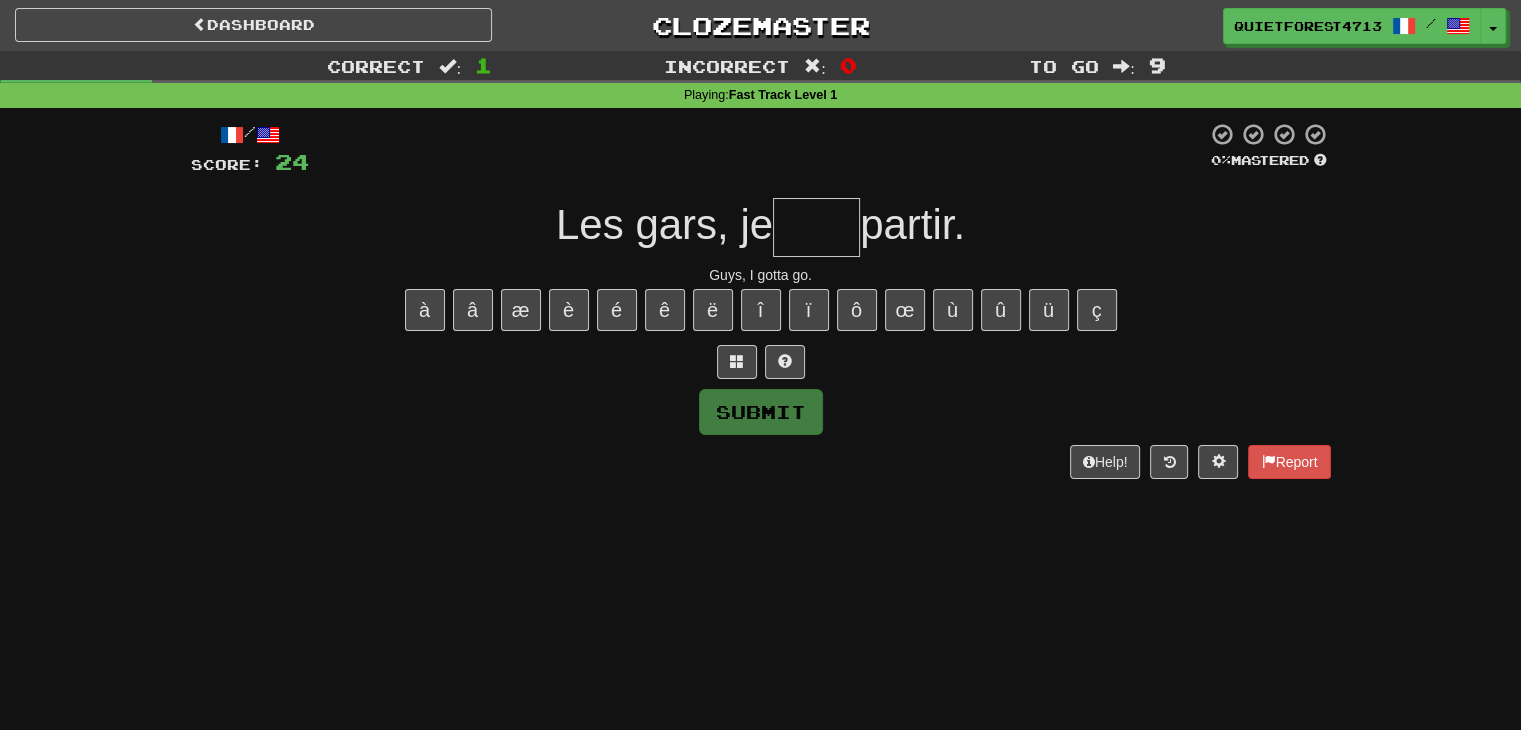 type on "*" 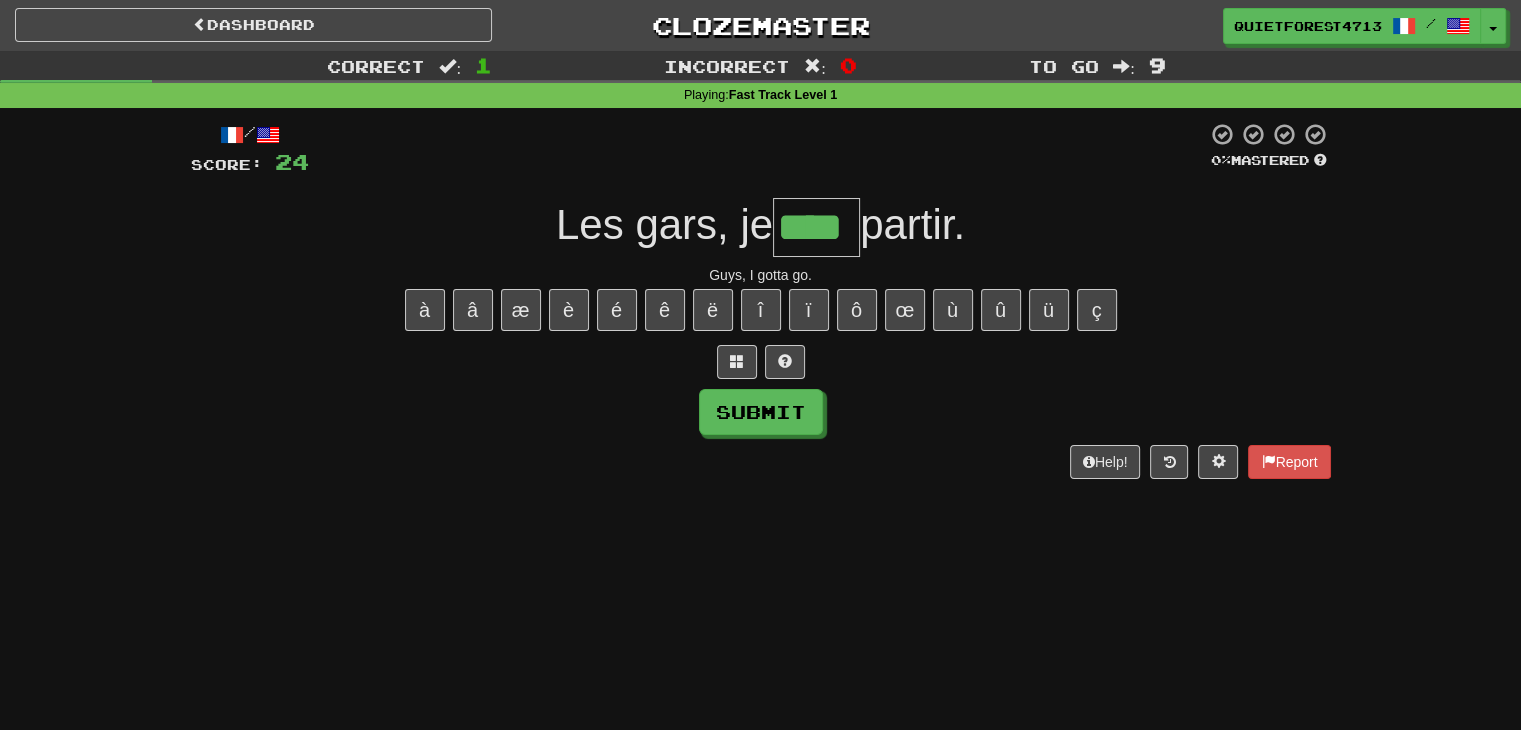 type on "****" 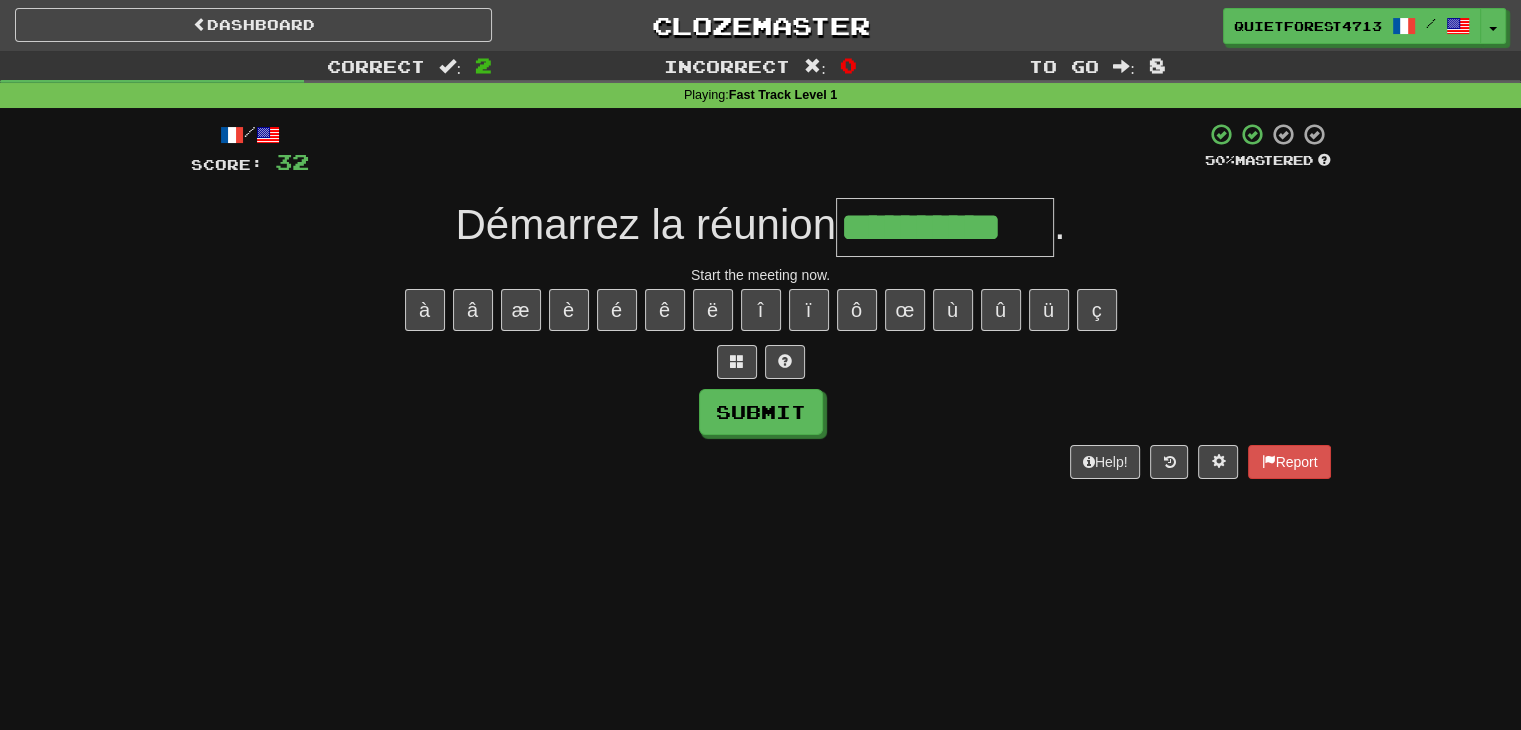 type on "**********" 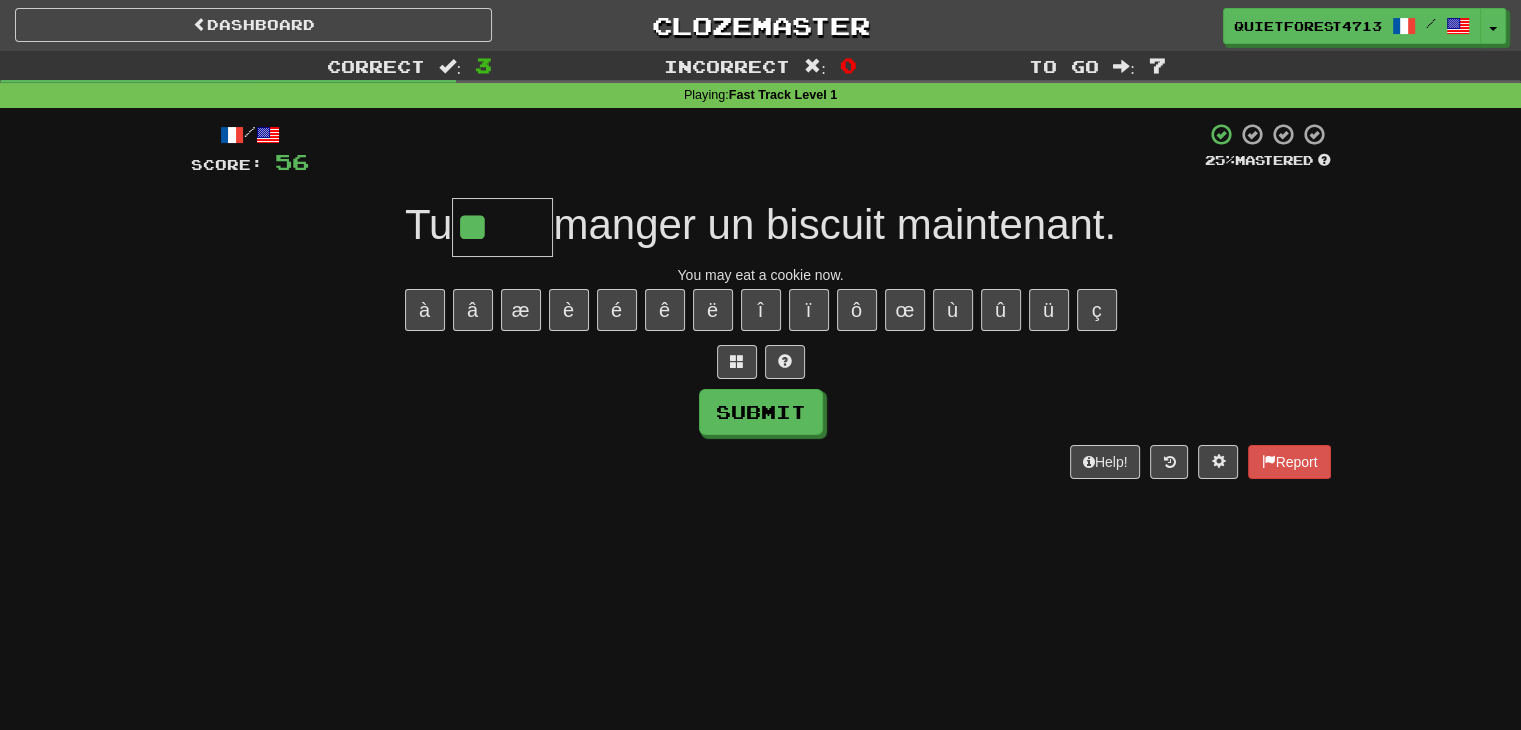 type on "*" 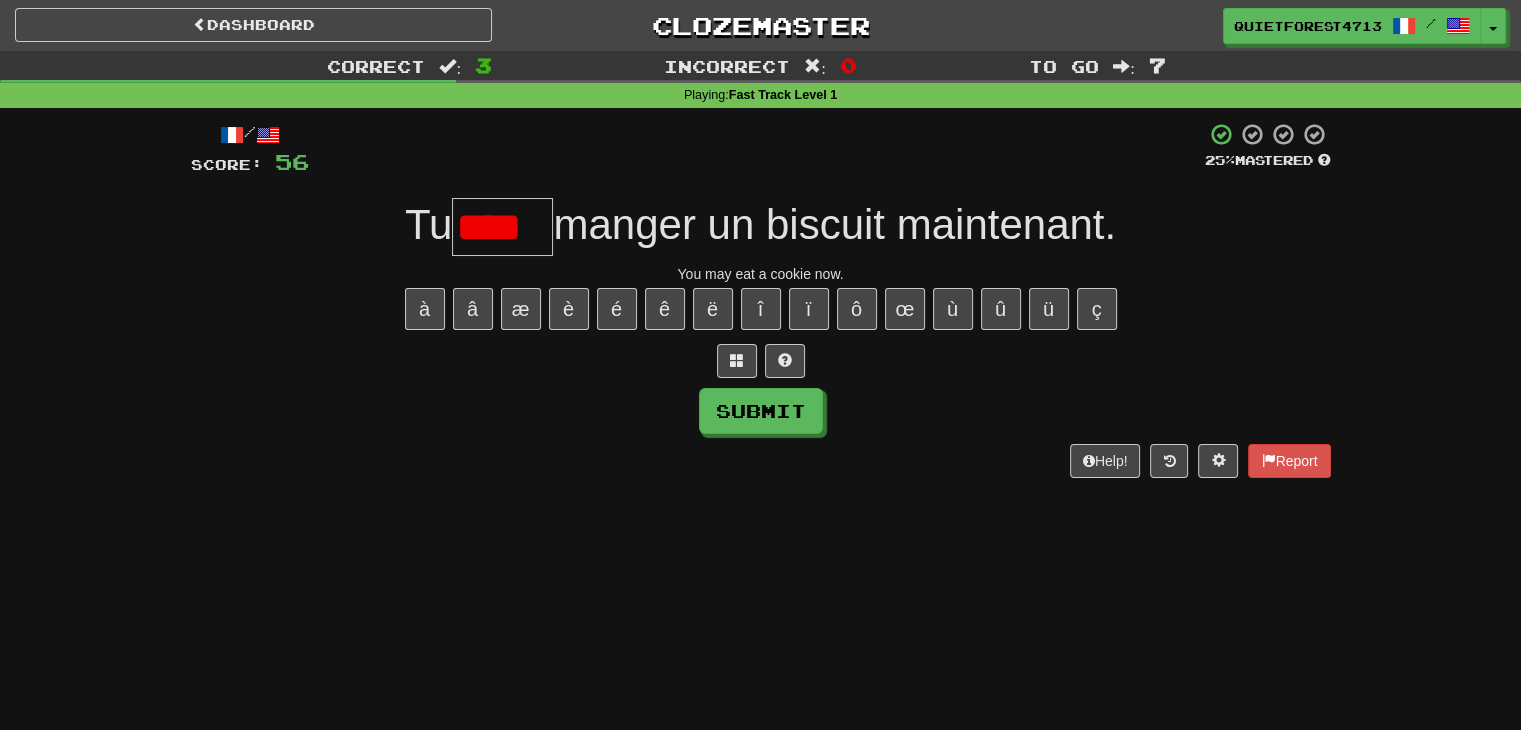 scroll, scrollTop: 0, scrollLeft: 0, axis: both 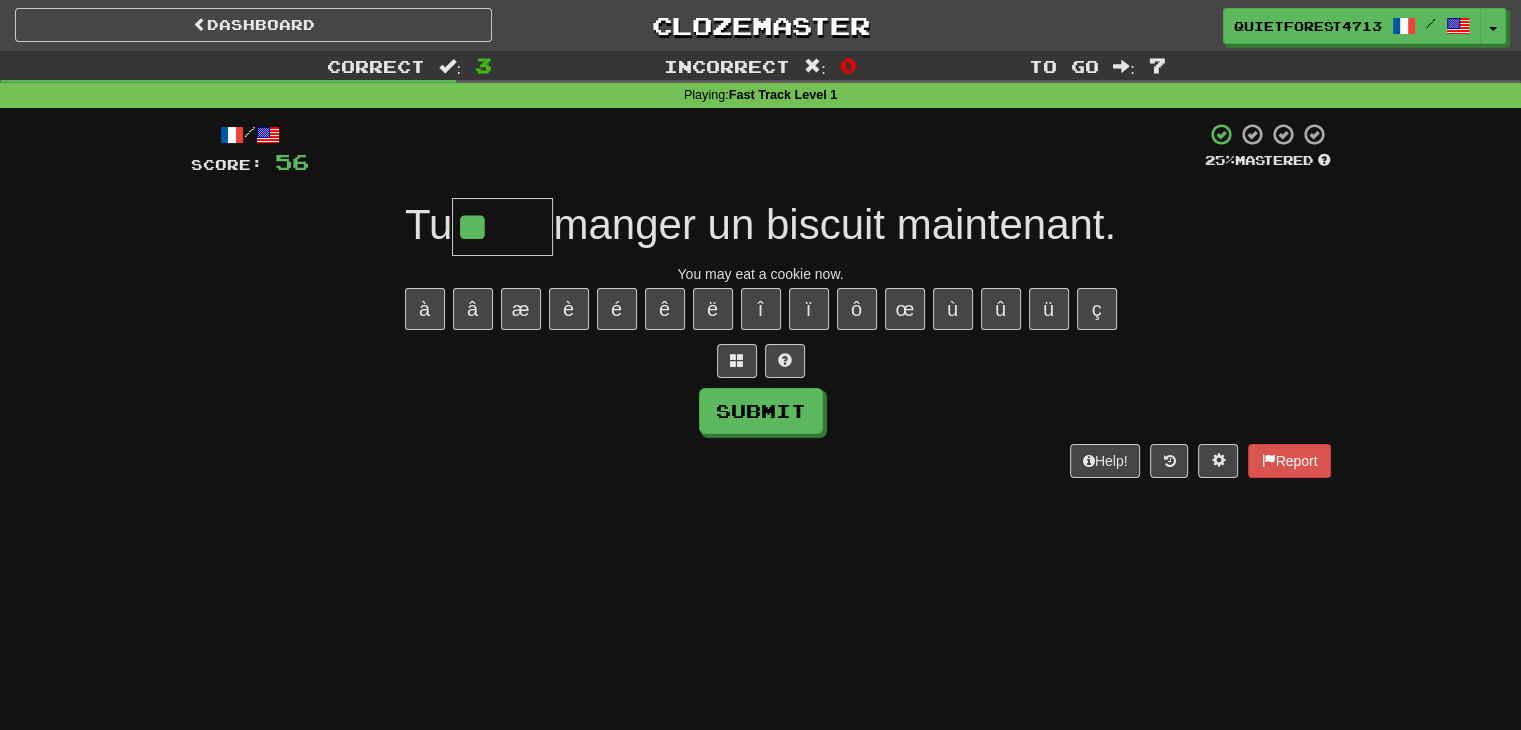 type on "*" 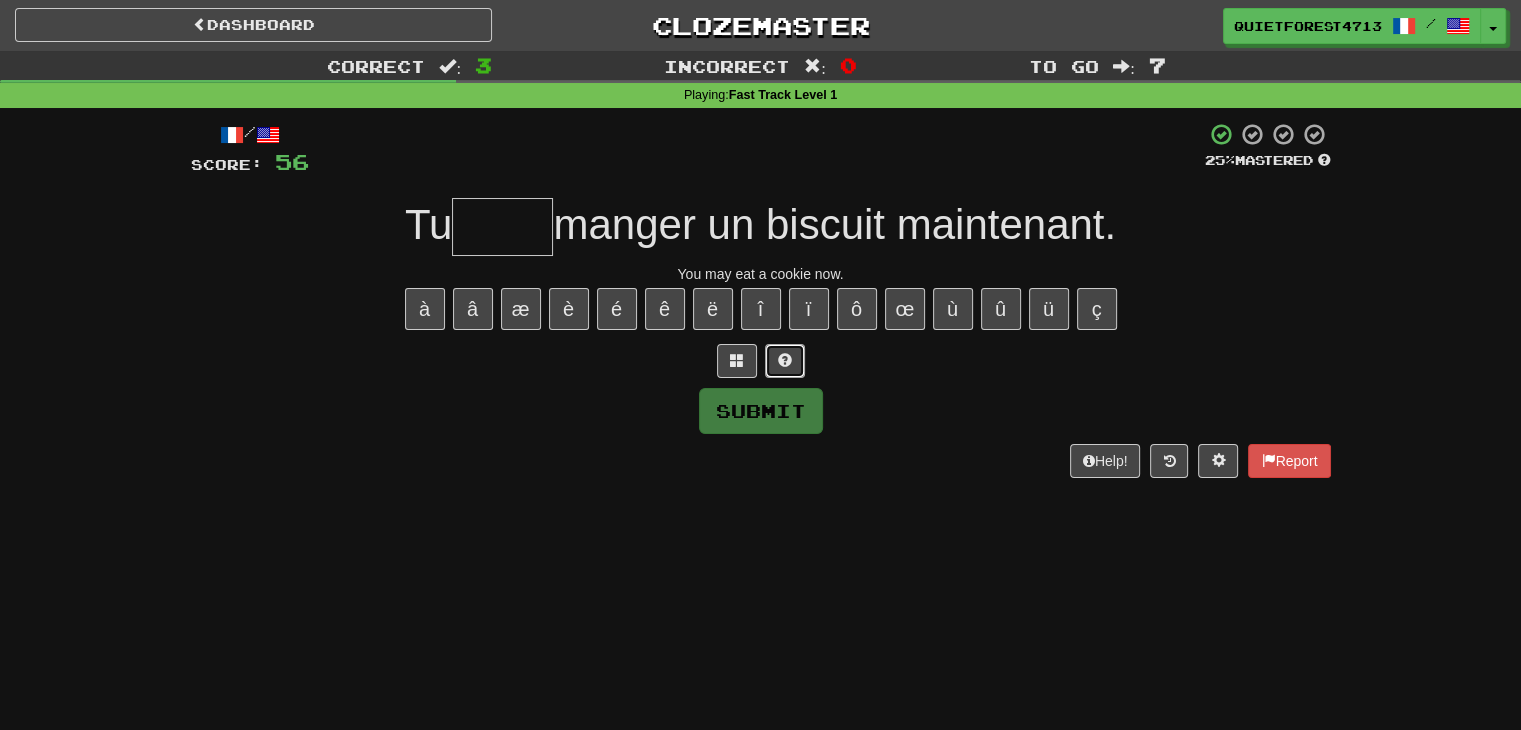 click at bounding box center (785, 360) 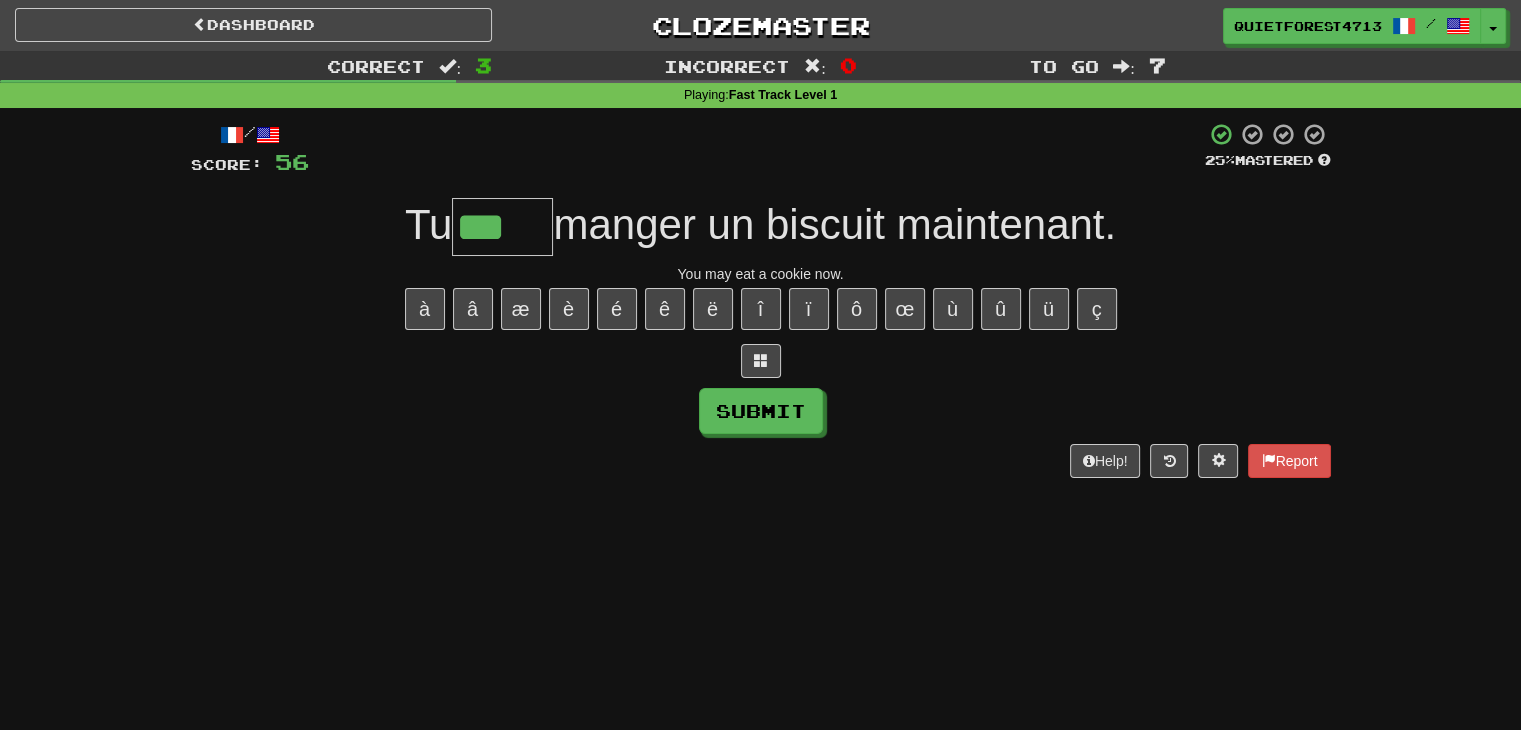 scroll, scrollTop: 0, scrollLeft: 0, axis: both 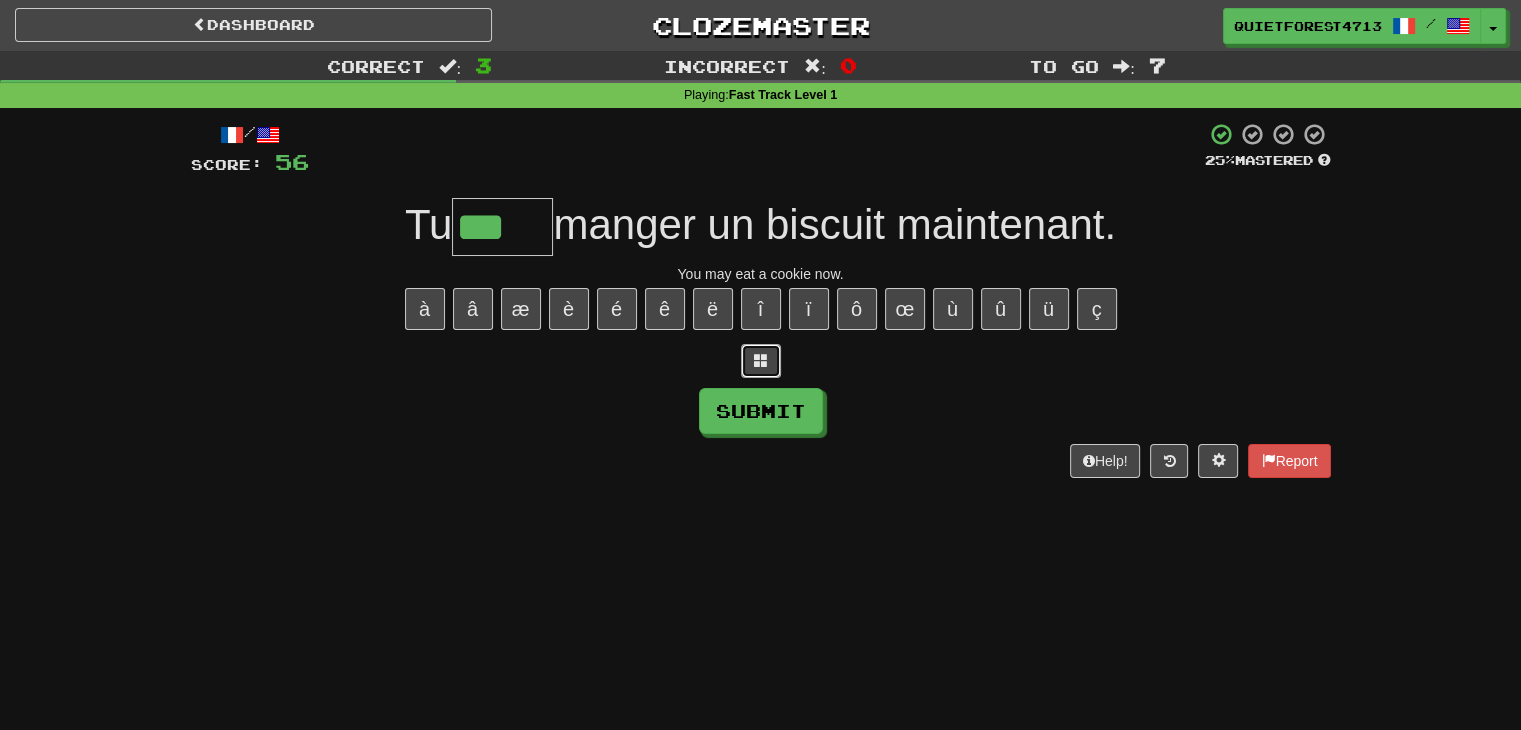 click at bounding box center [761, 360] 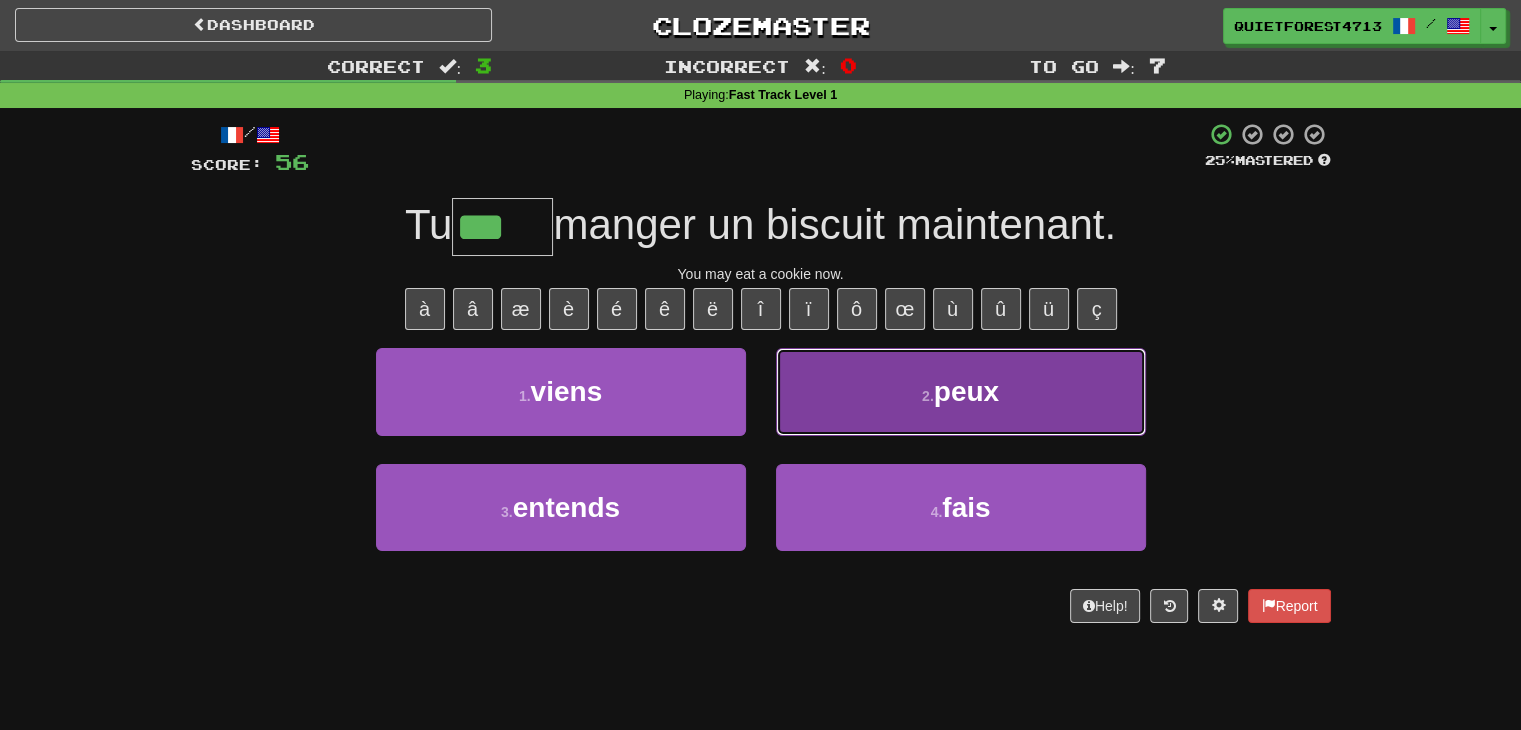 click on "2 .  peux" at bounding box center [961, 391] 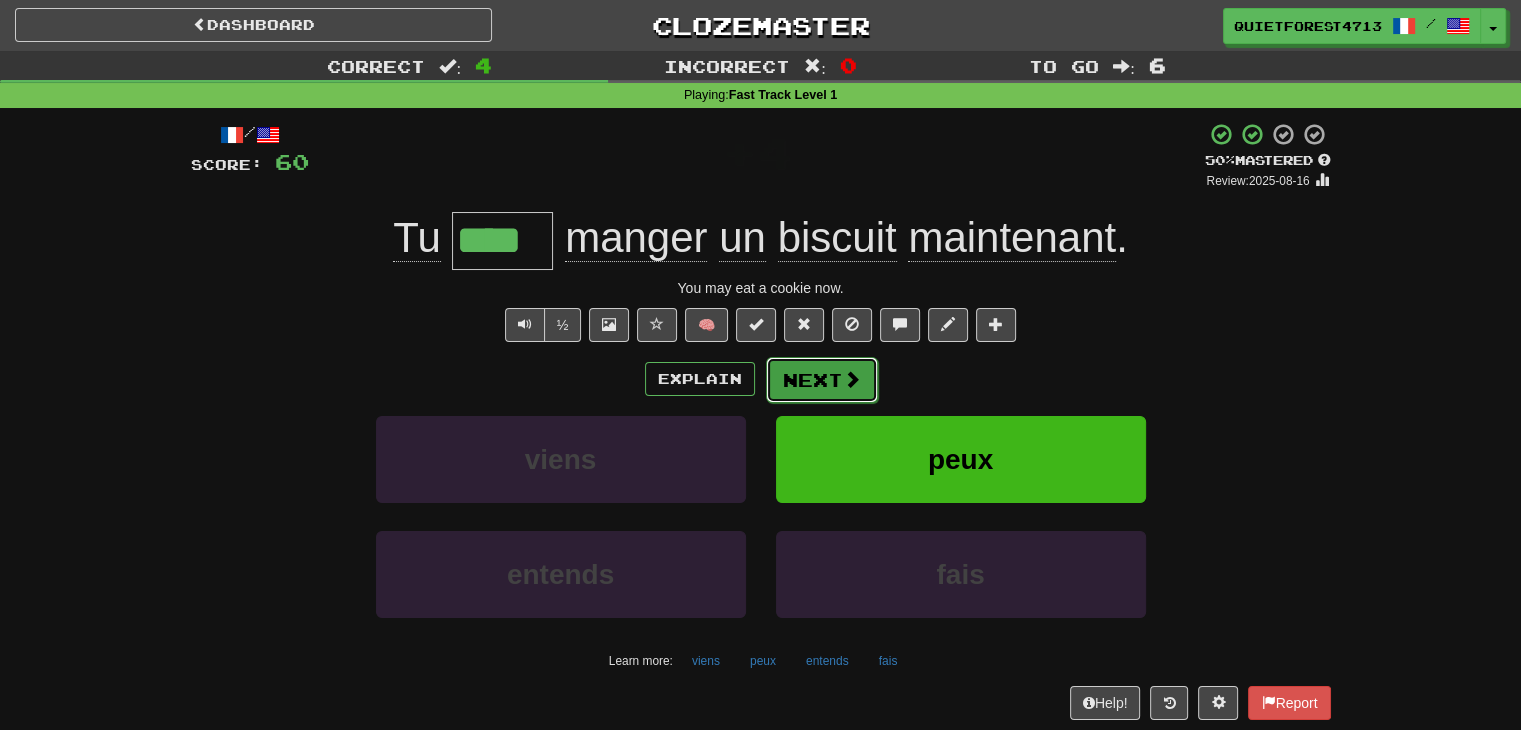 click on "Next" at bounding box center (822, 380) 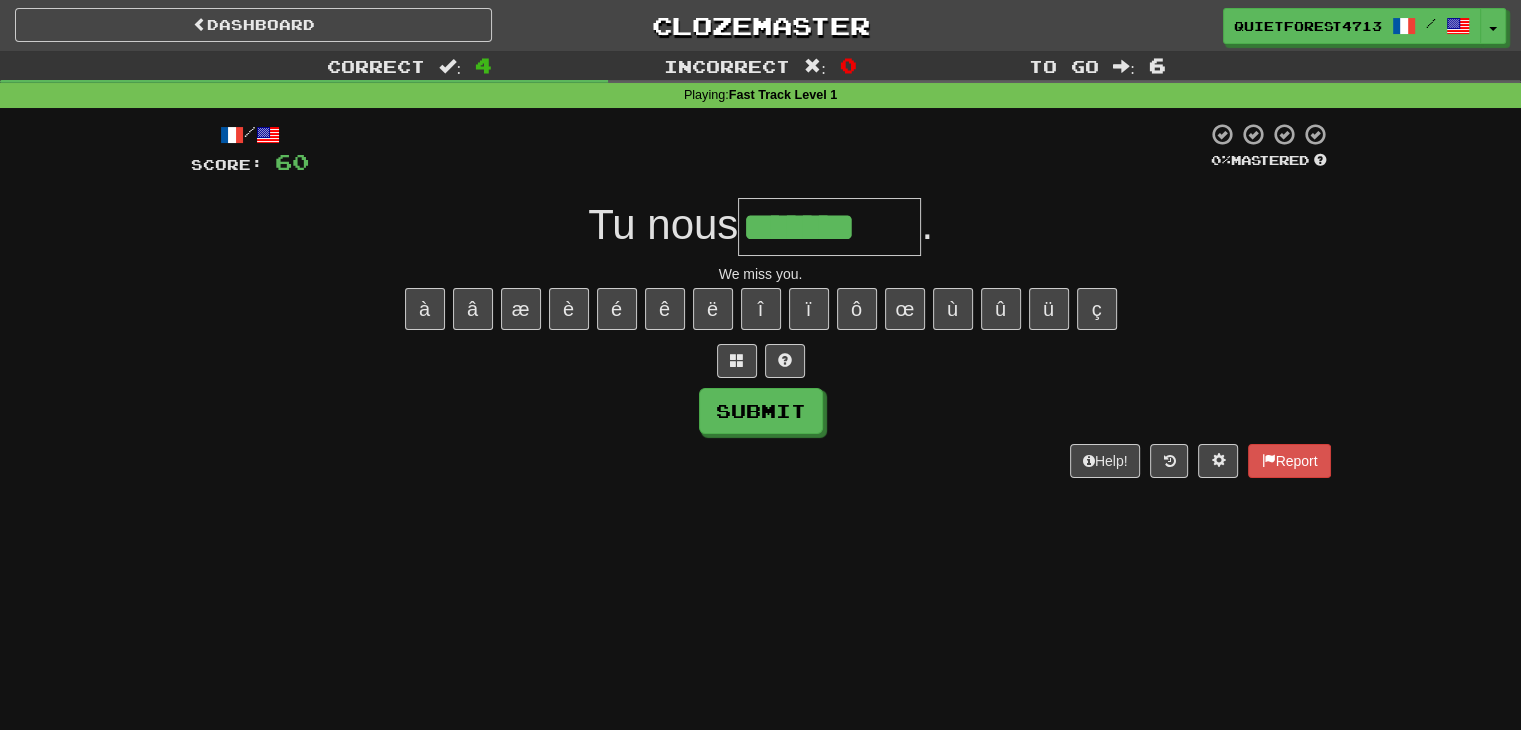 type on "*******" 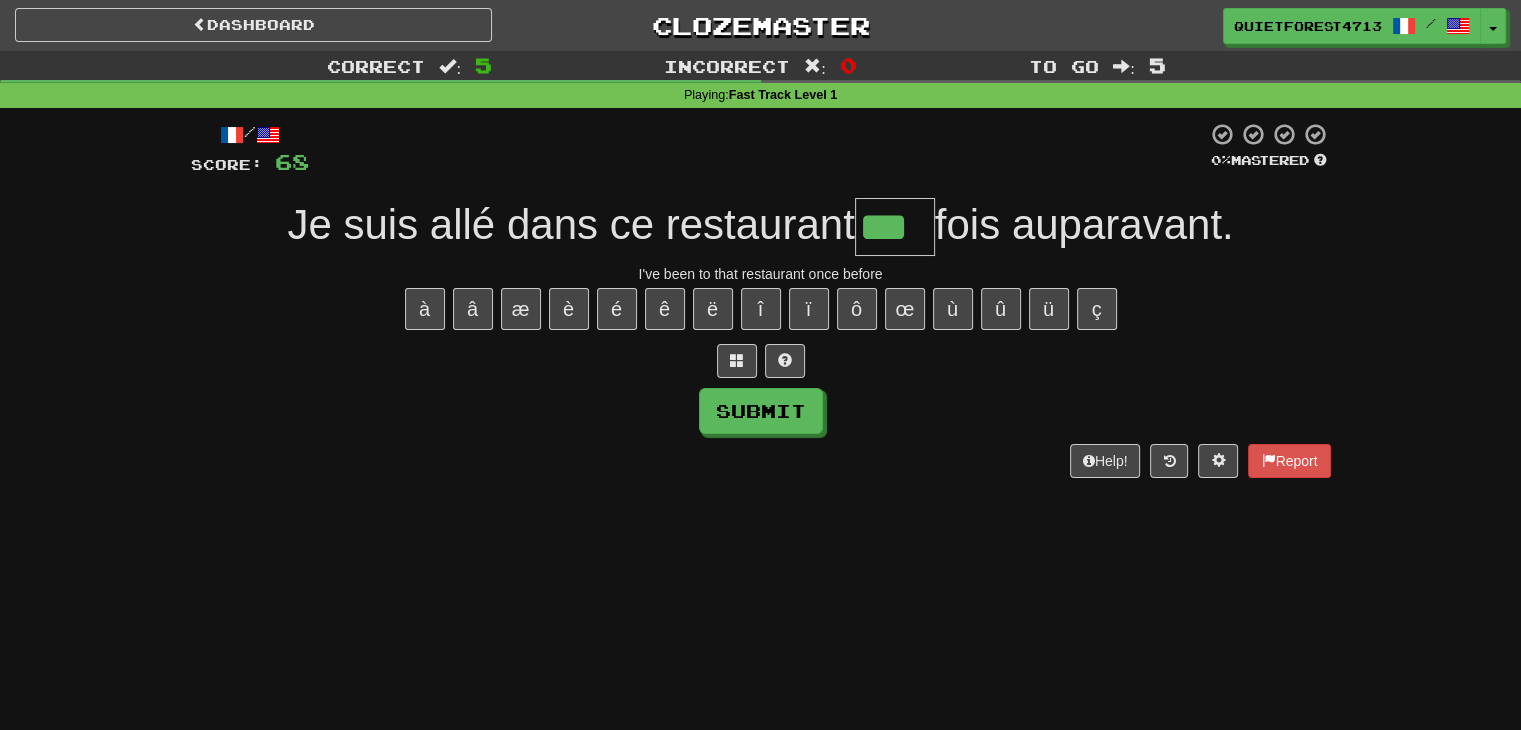 type on "***" 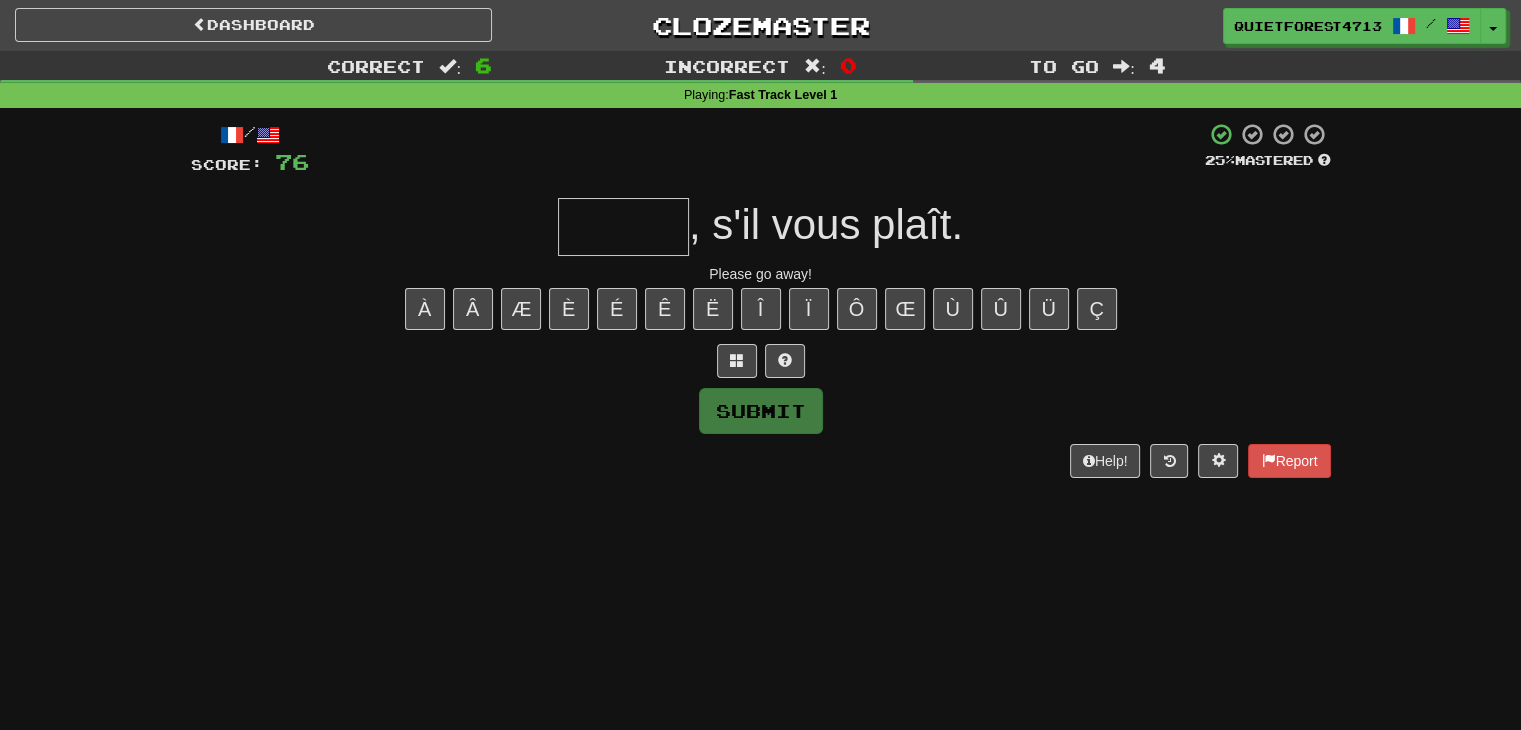 type on "*" 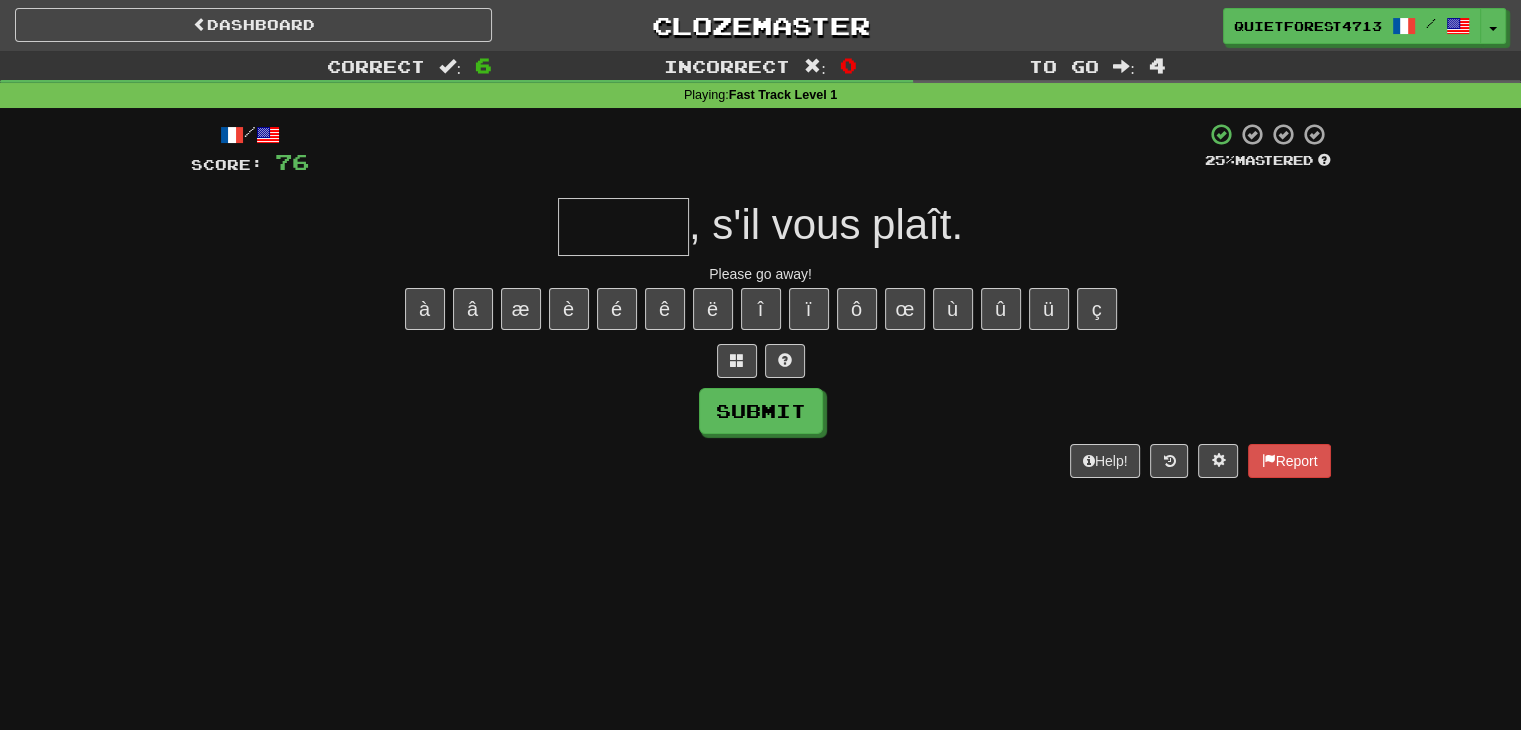 type on "*" 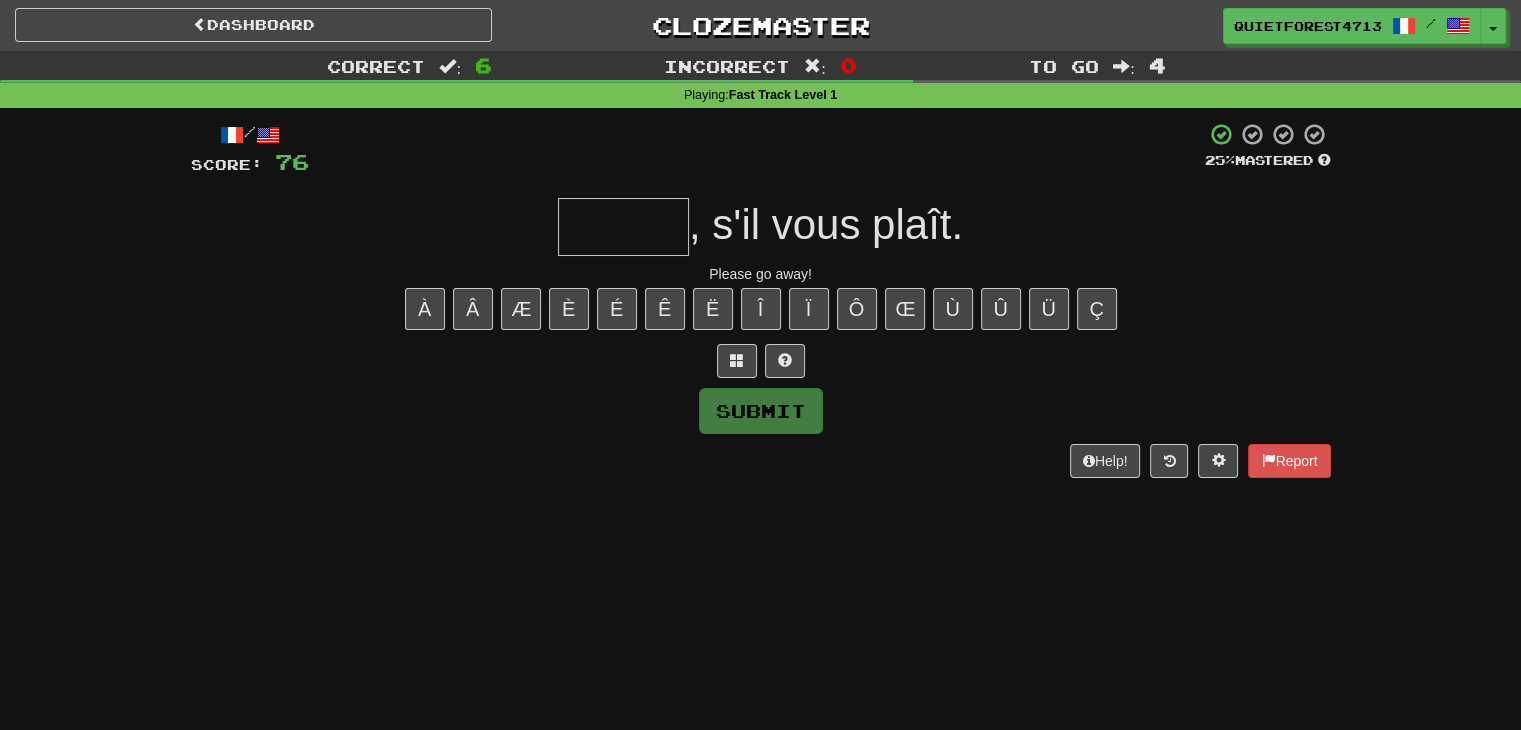 type on "*" 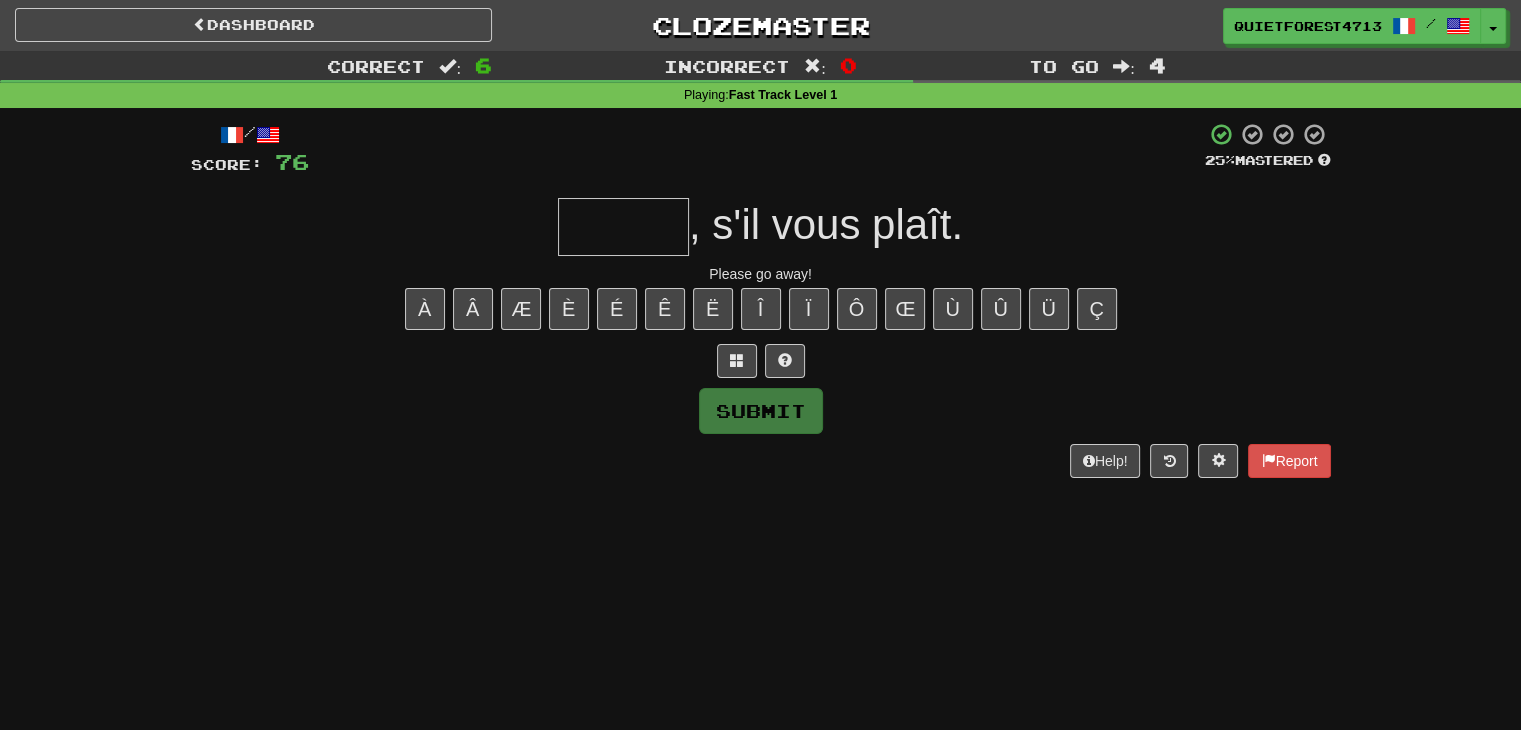 type on "*" 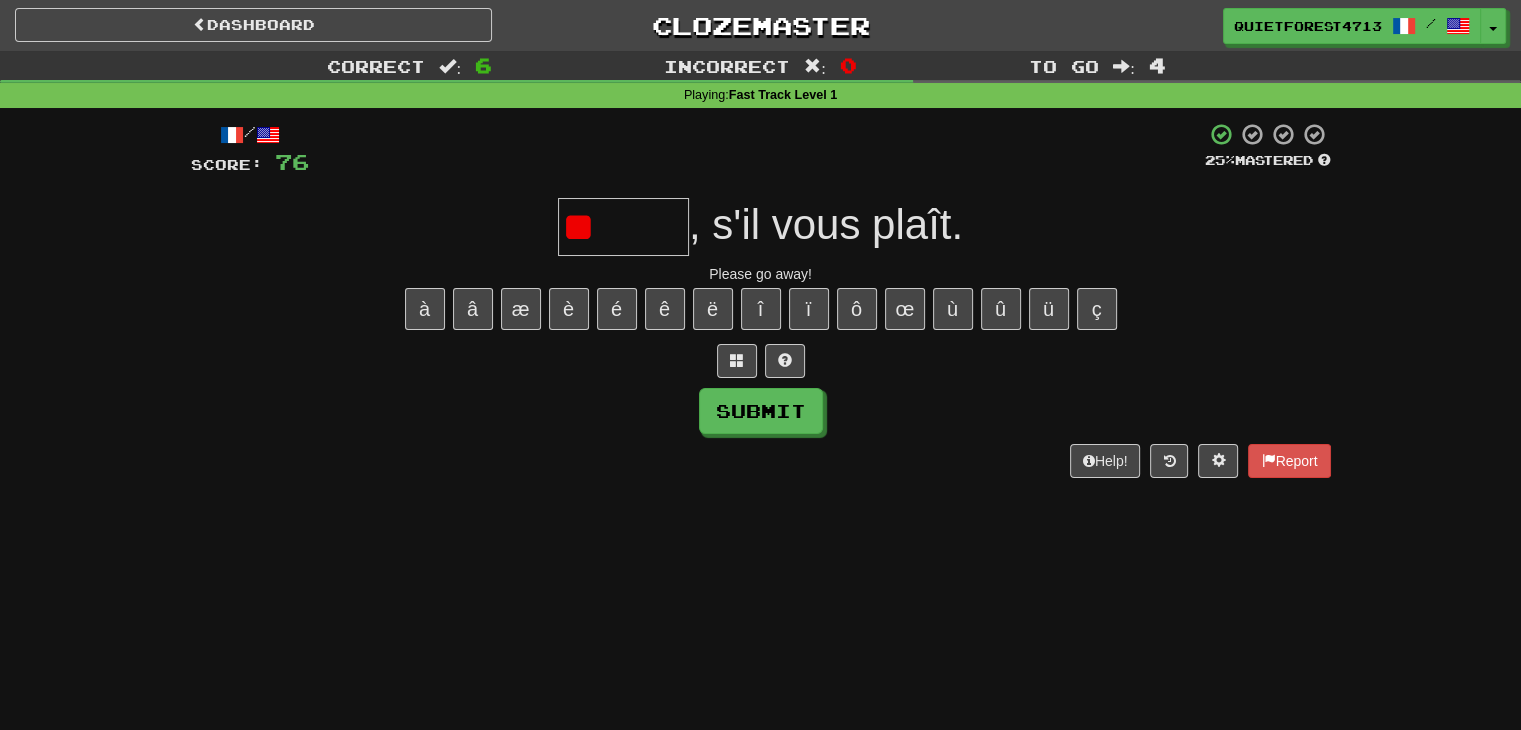 type on "*" 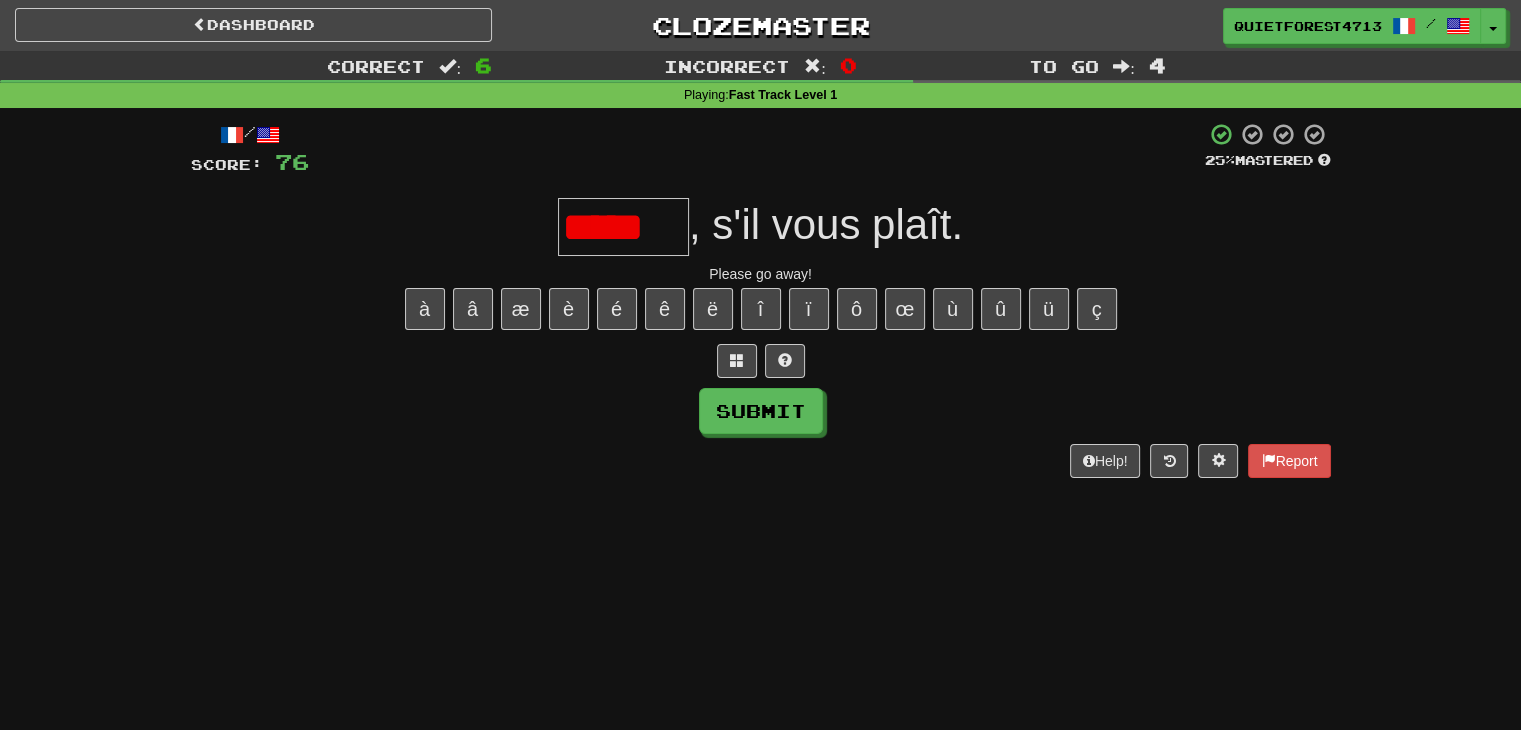 scroll, scrollTop: 0, scrollLeft: 0, axis: both 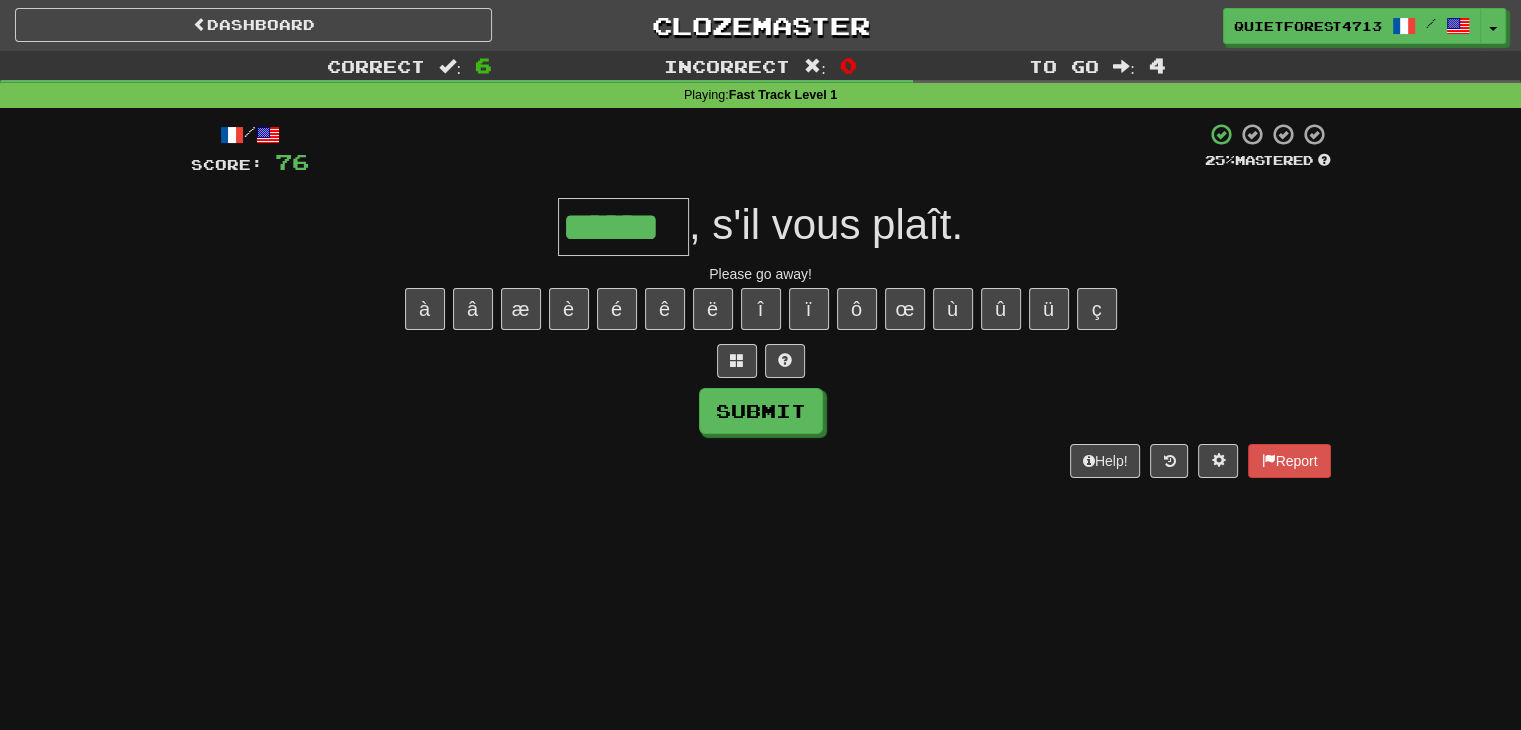 type on "******" 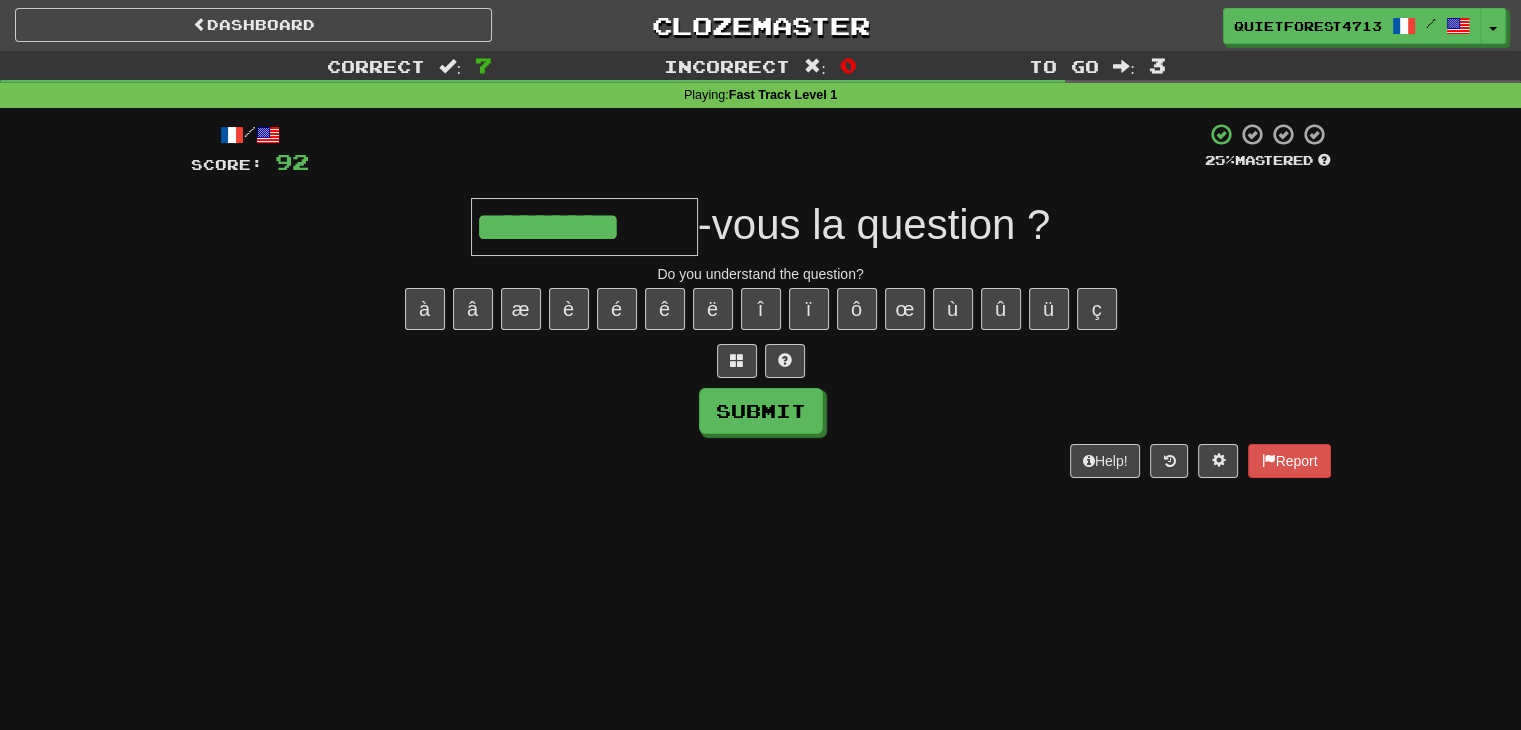 type on "*********" 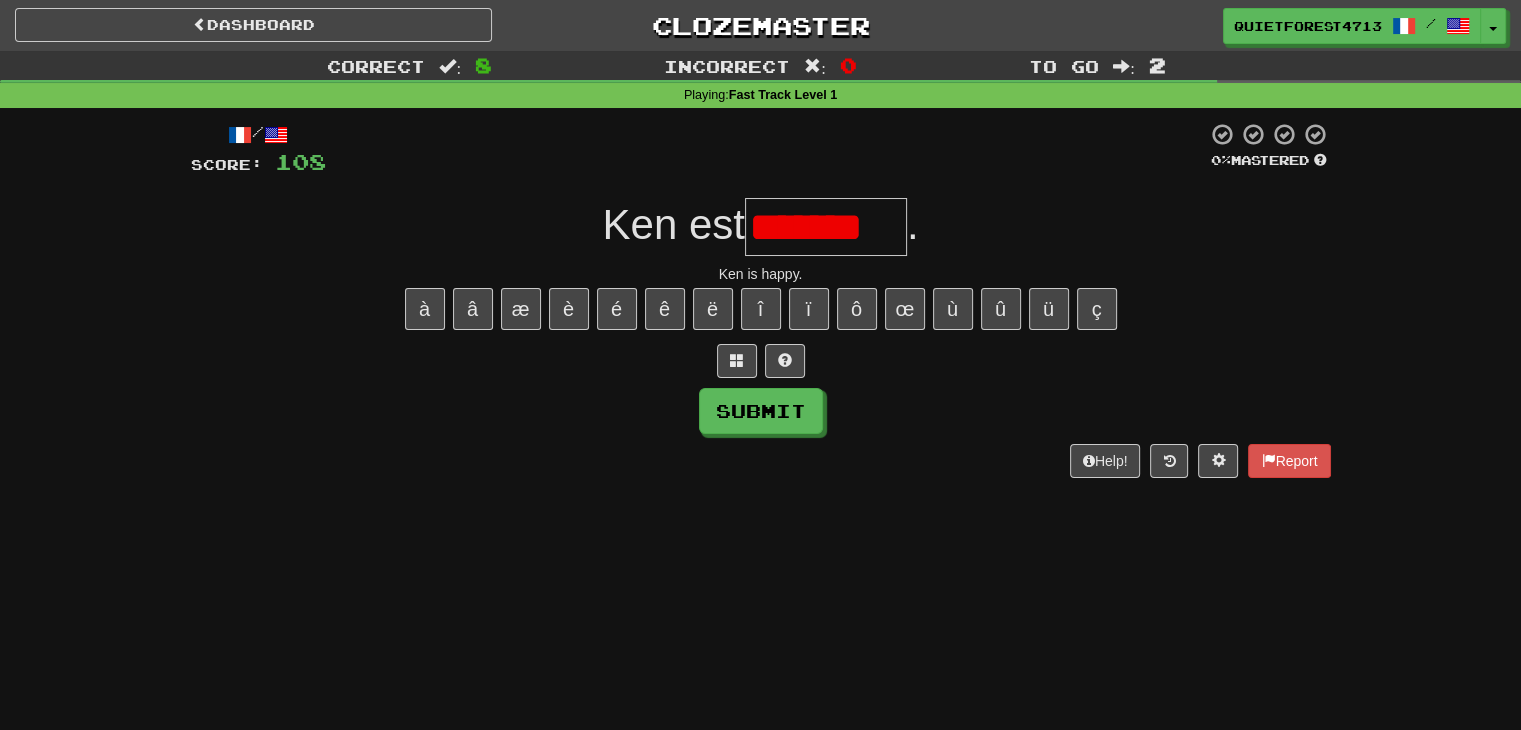 scroll, scrollTop: 0, scrollLeft: 0, axis: both 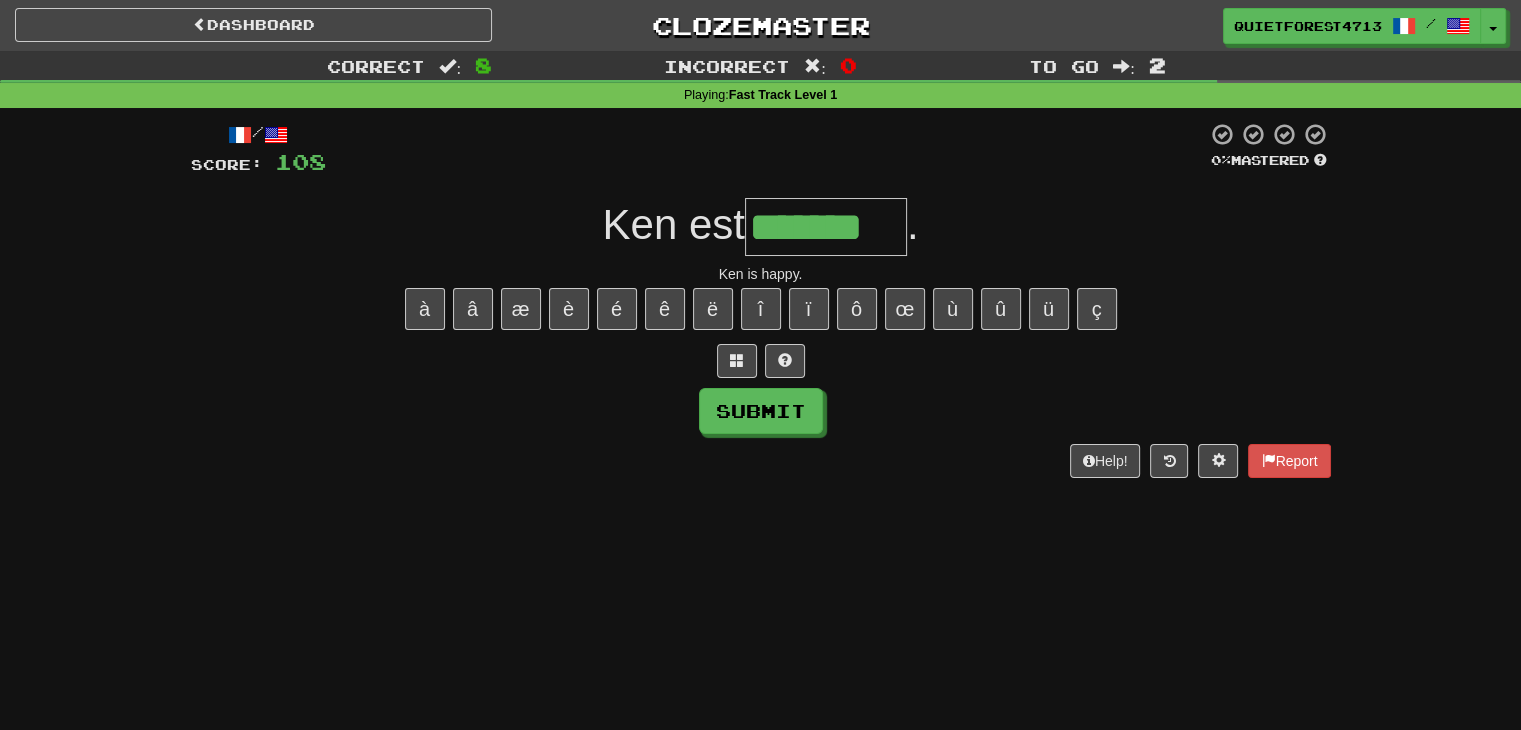 type on "*******" 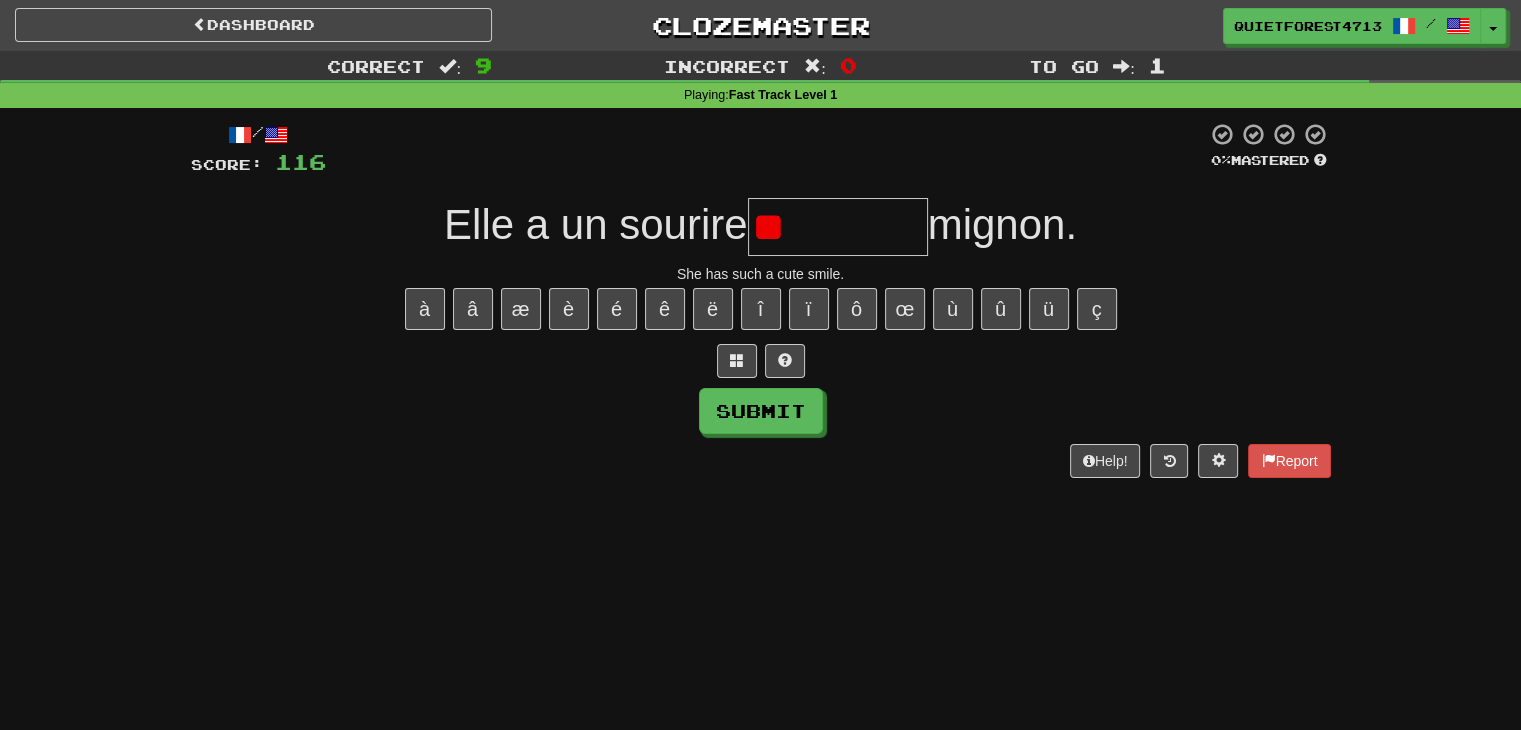 type on "*" 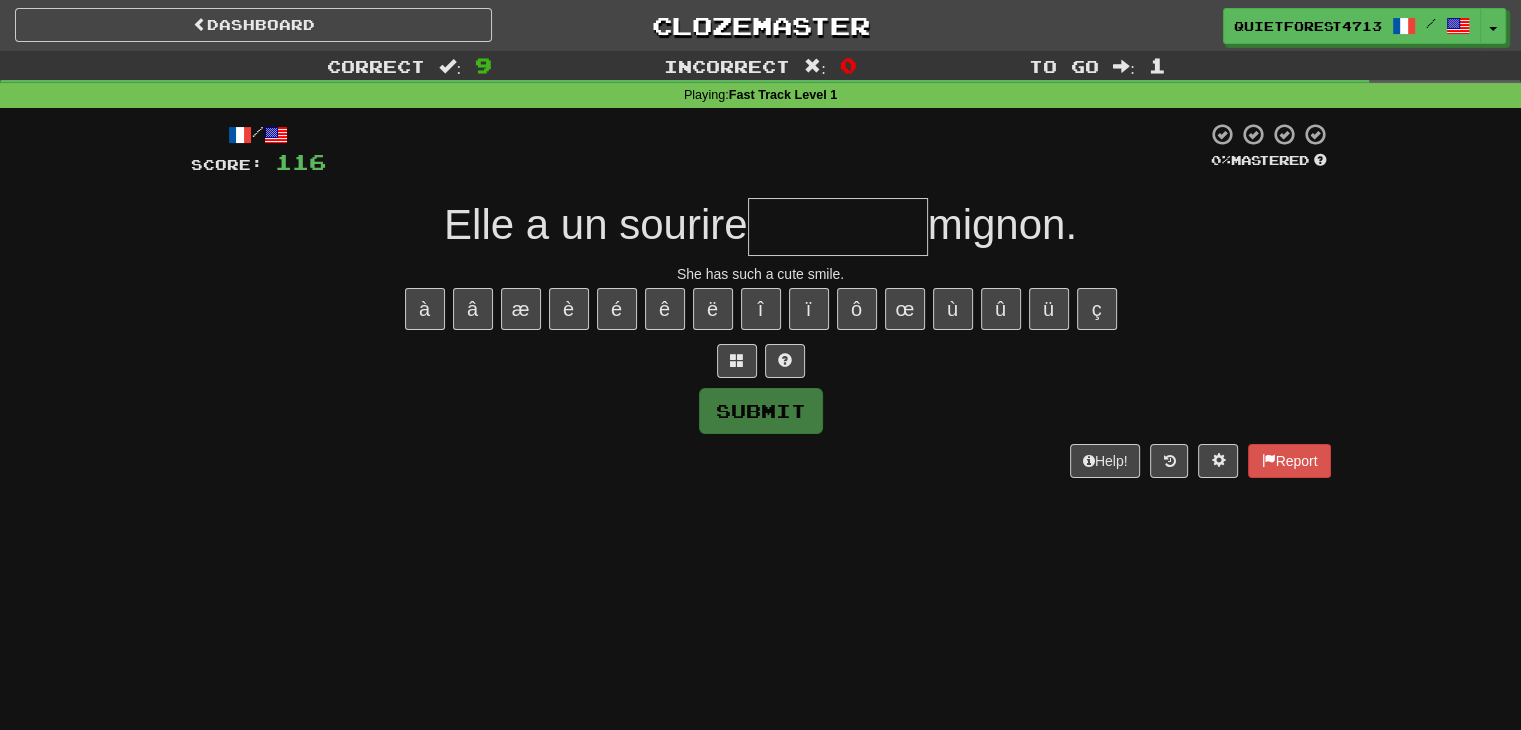 type on "*" 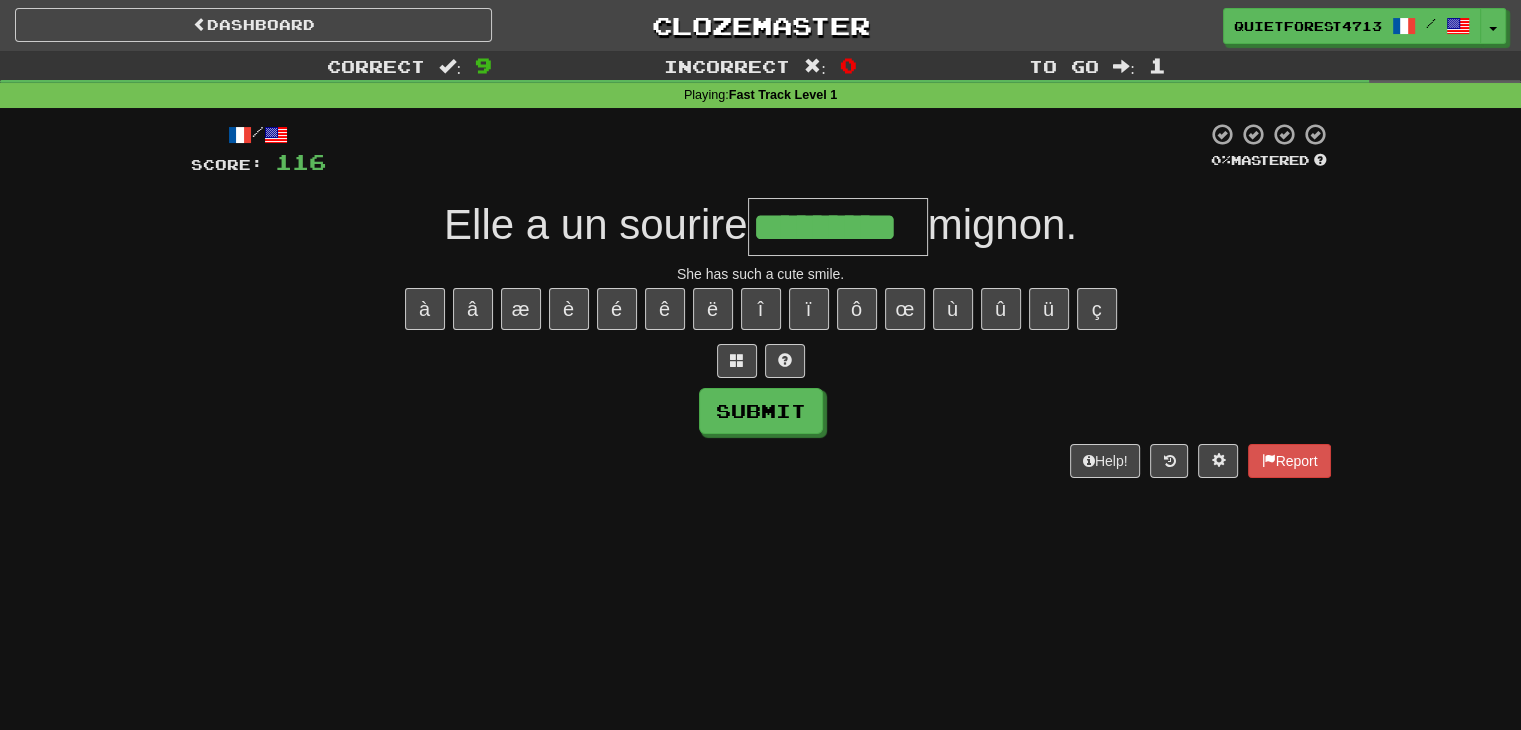 type on "*********" 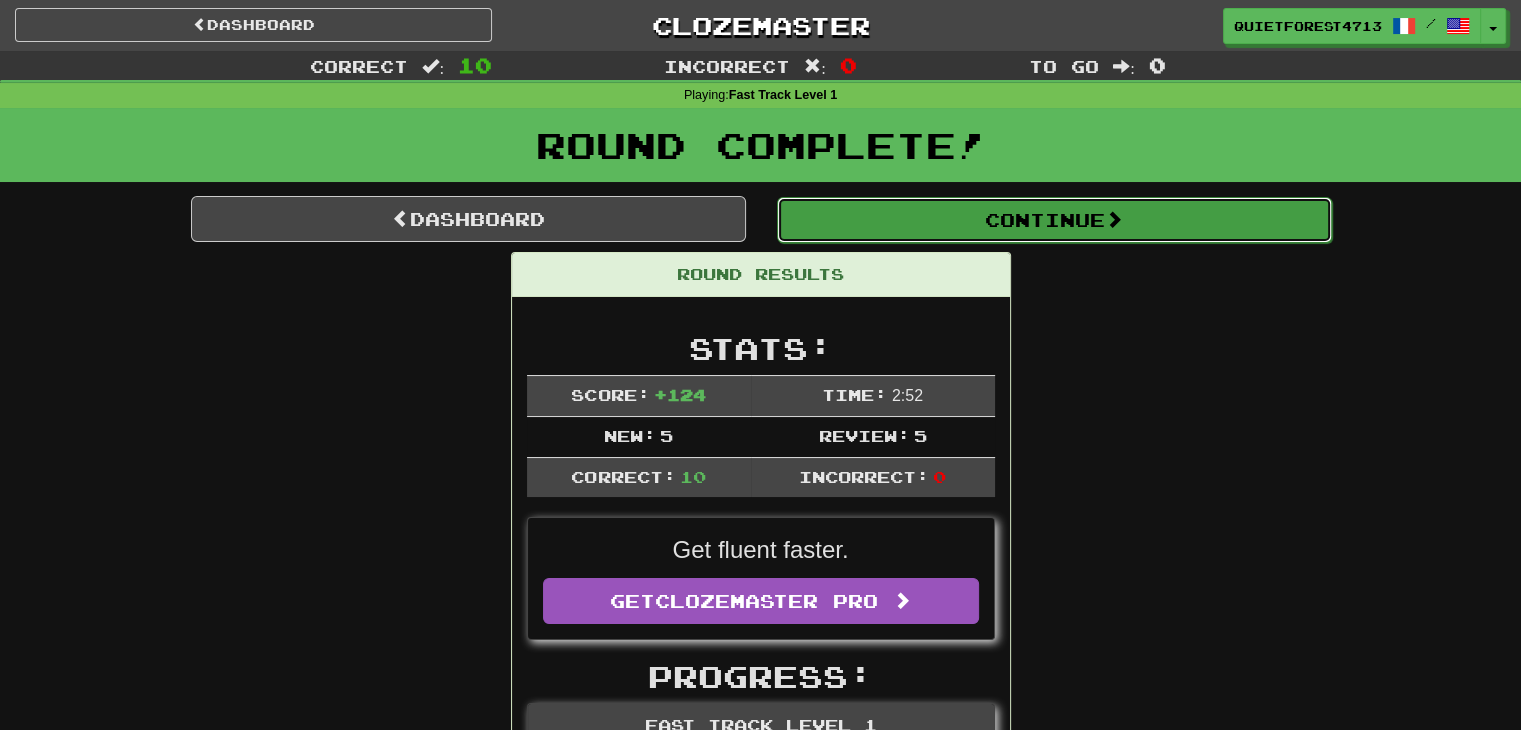 click on "Continue" at bounding box center (1054, 220) 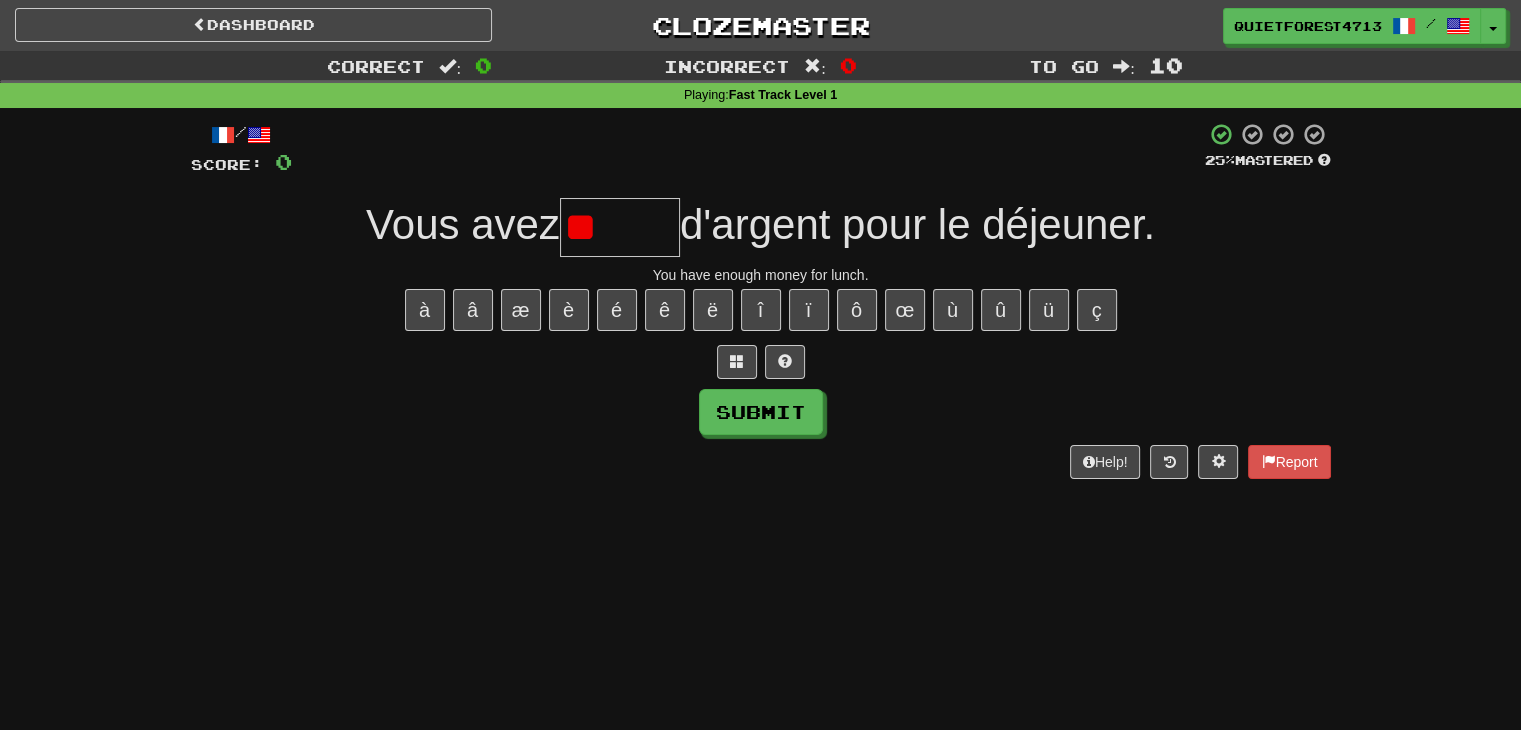 type on "*" 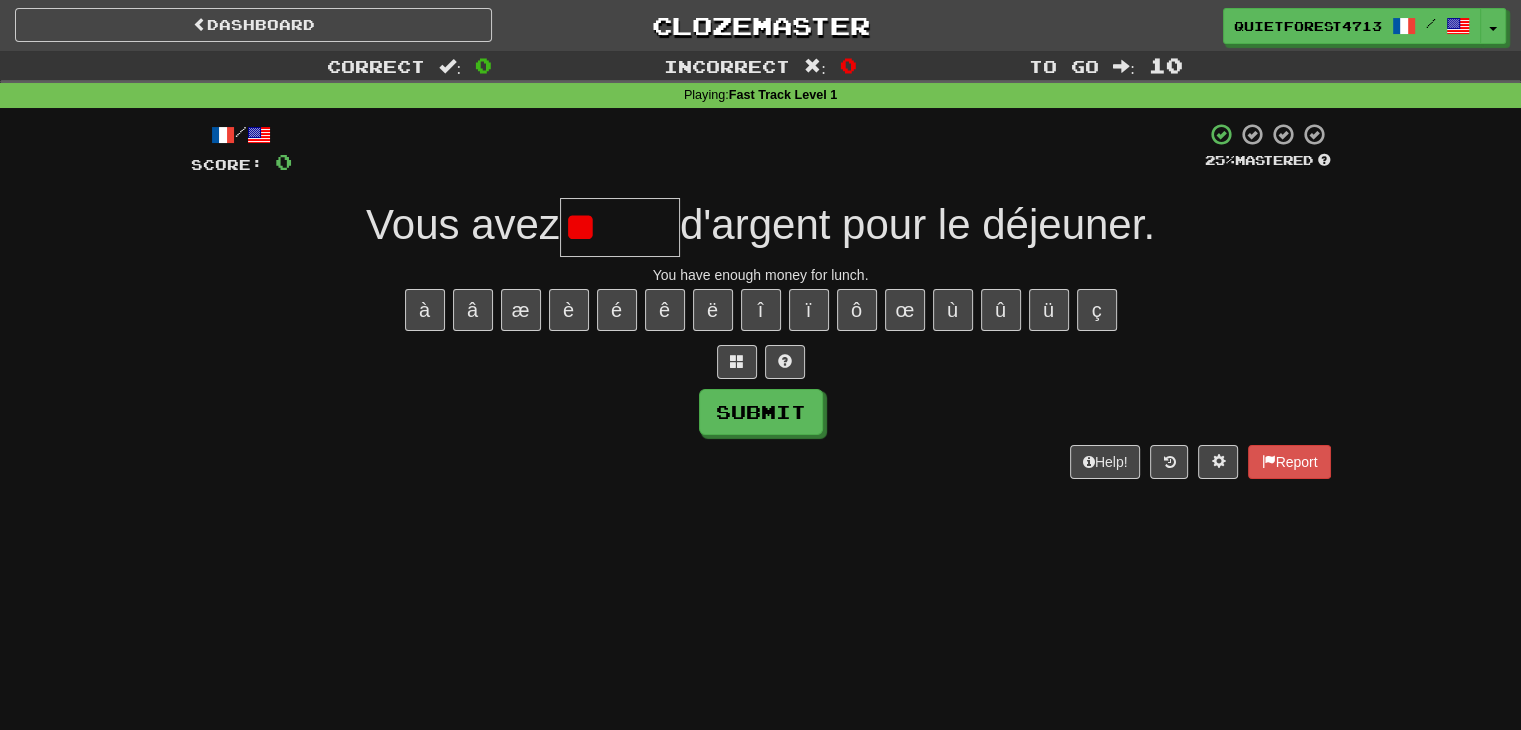 type on "*" 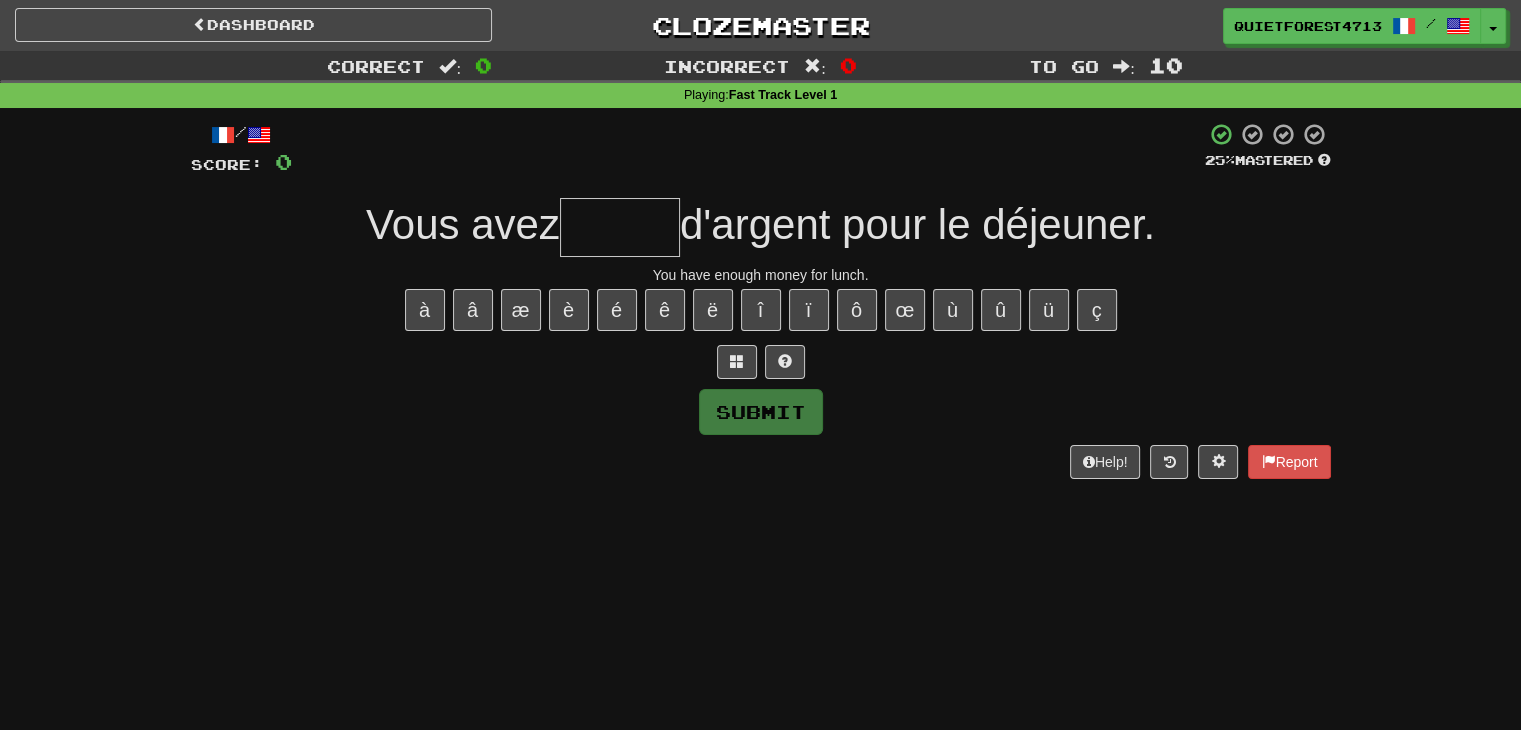 type on "*" 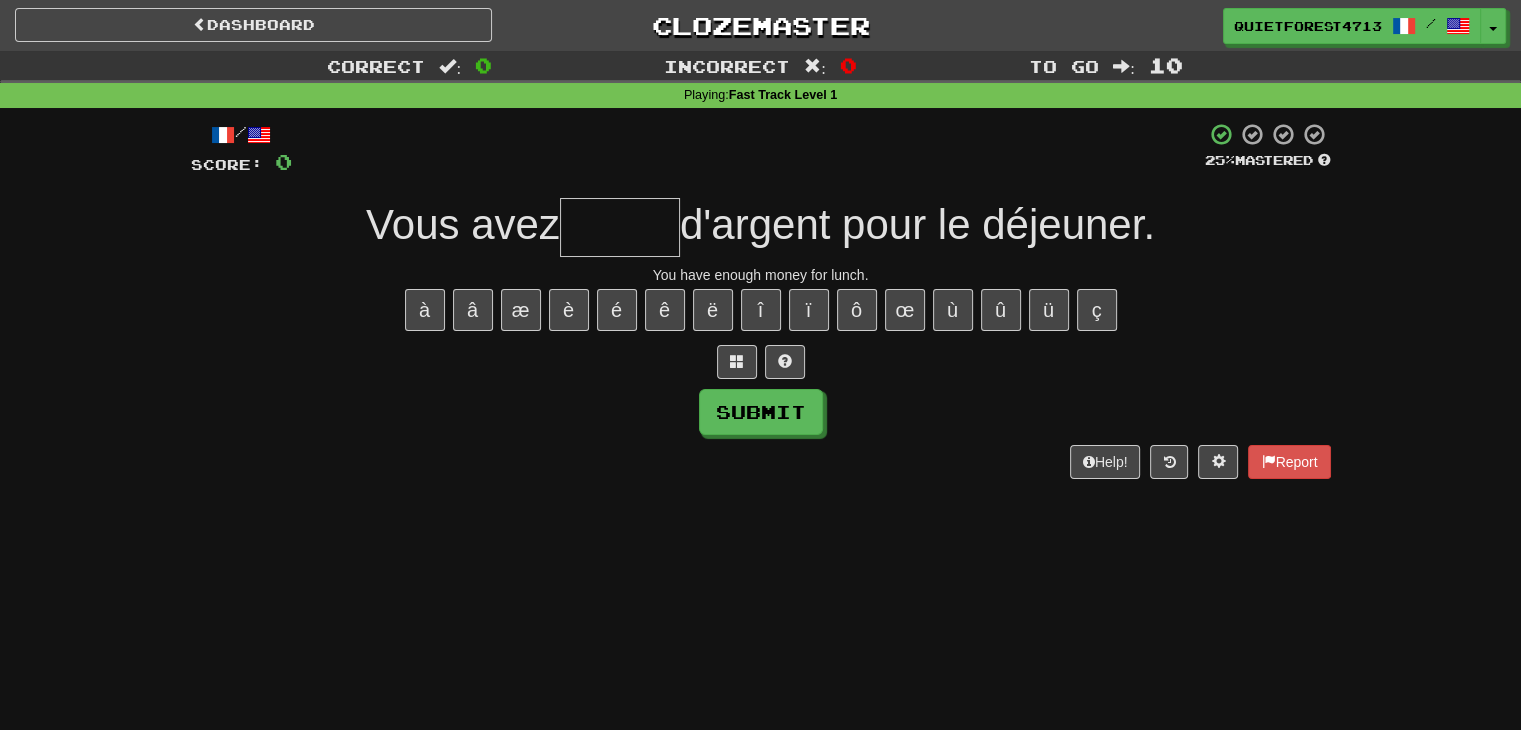 type on "*" 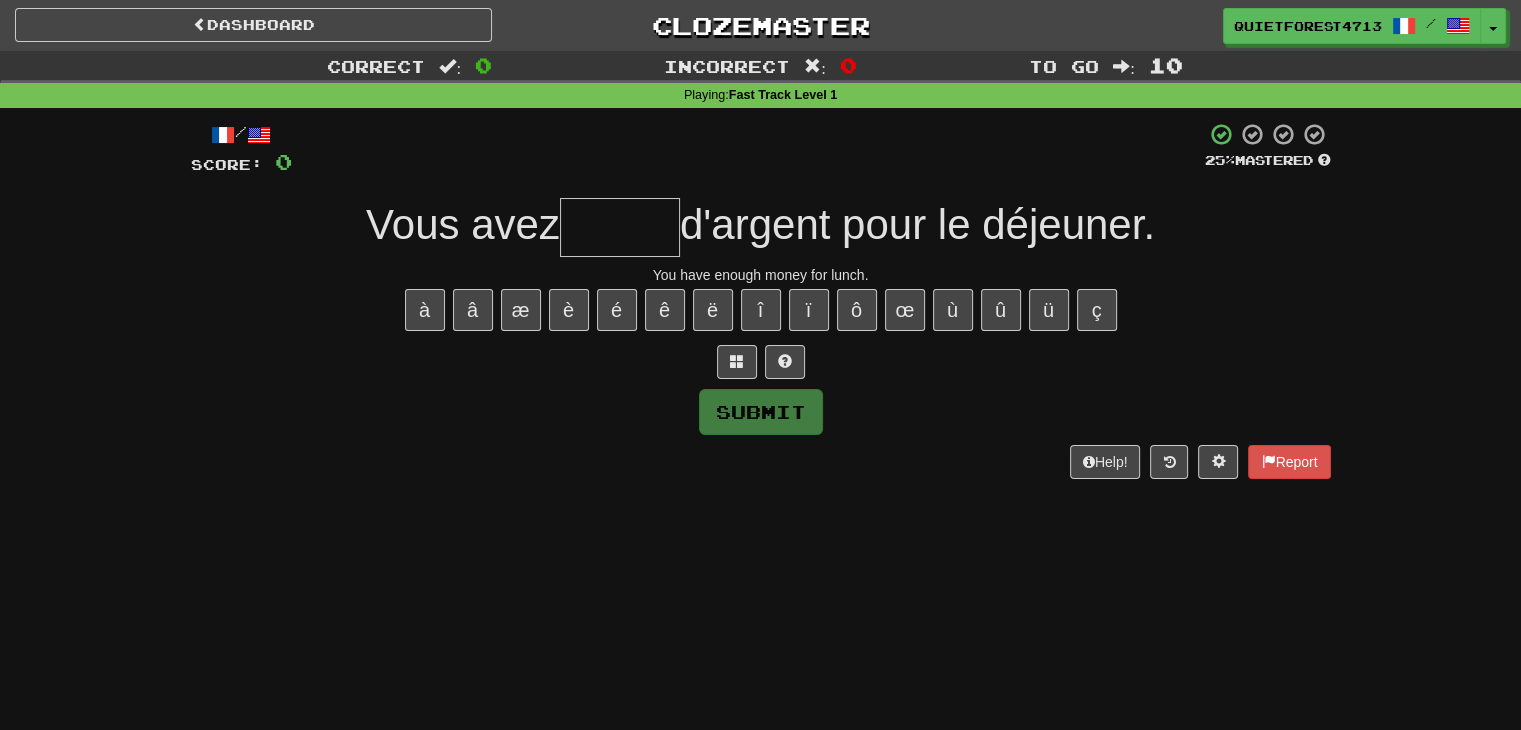 type on "*" 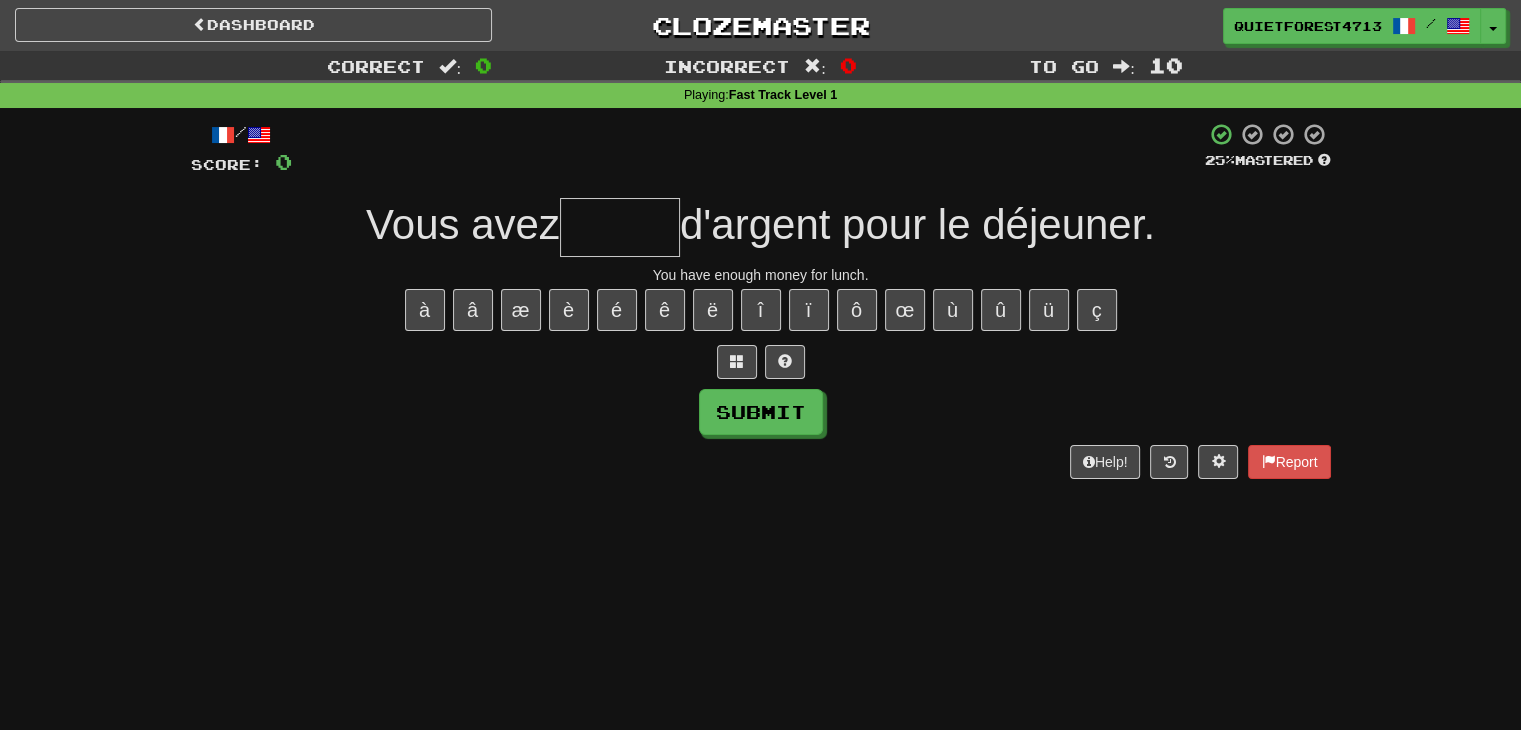 type on "*" 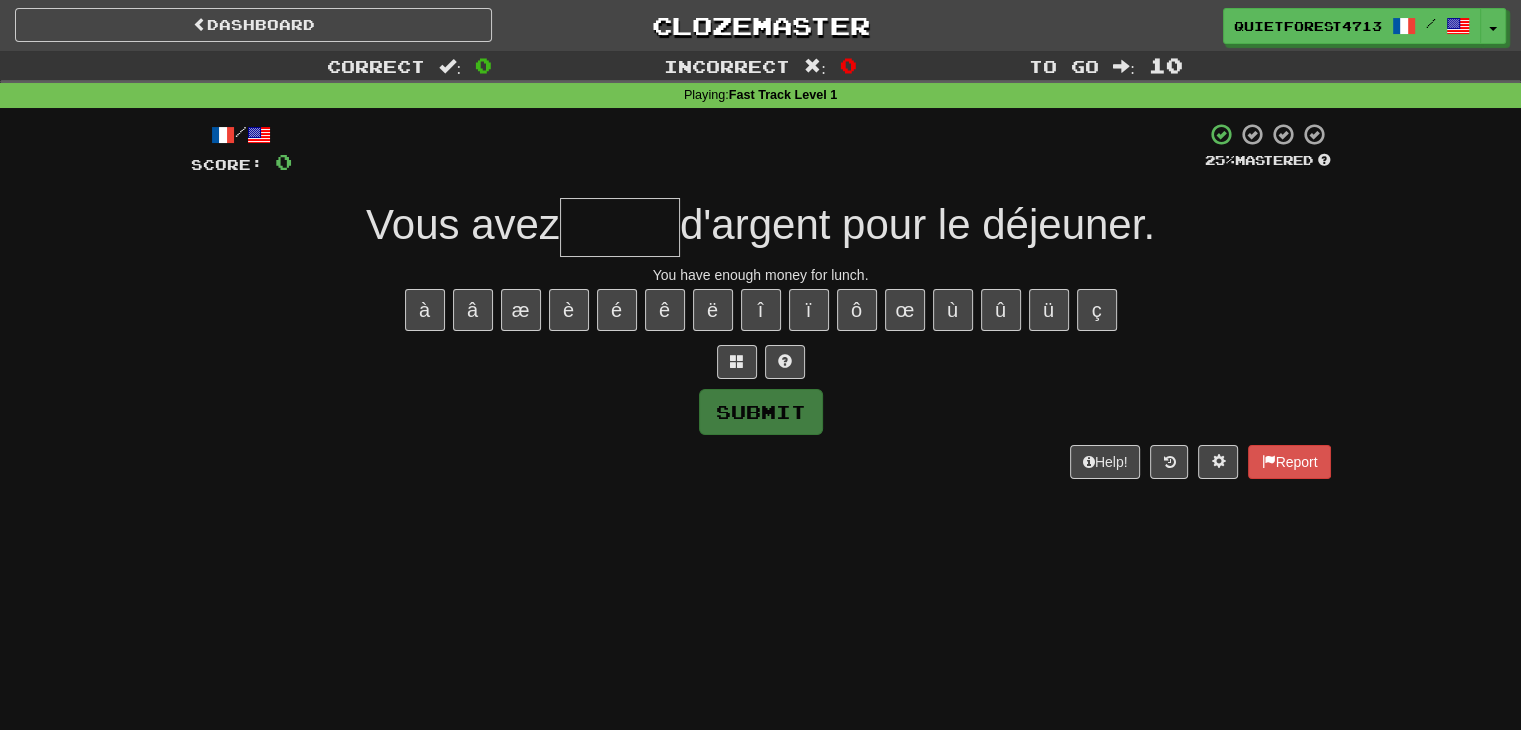 type on "*" 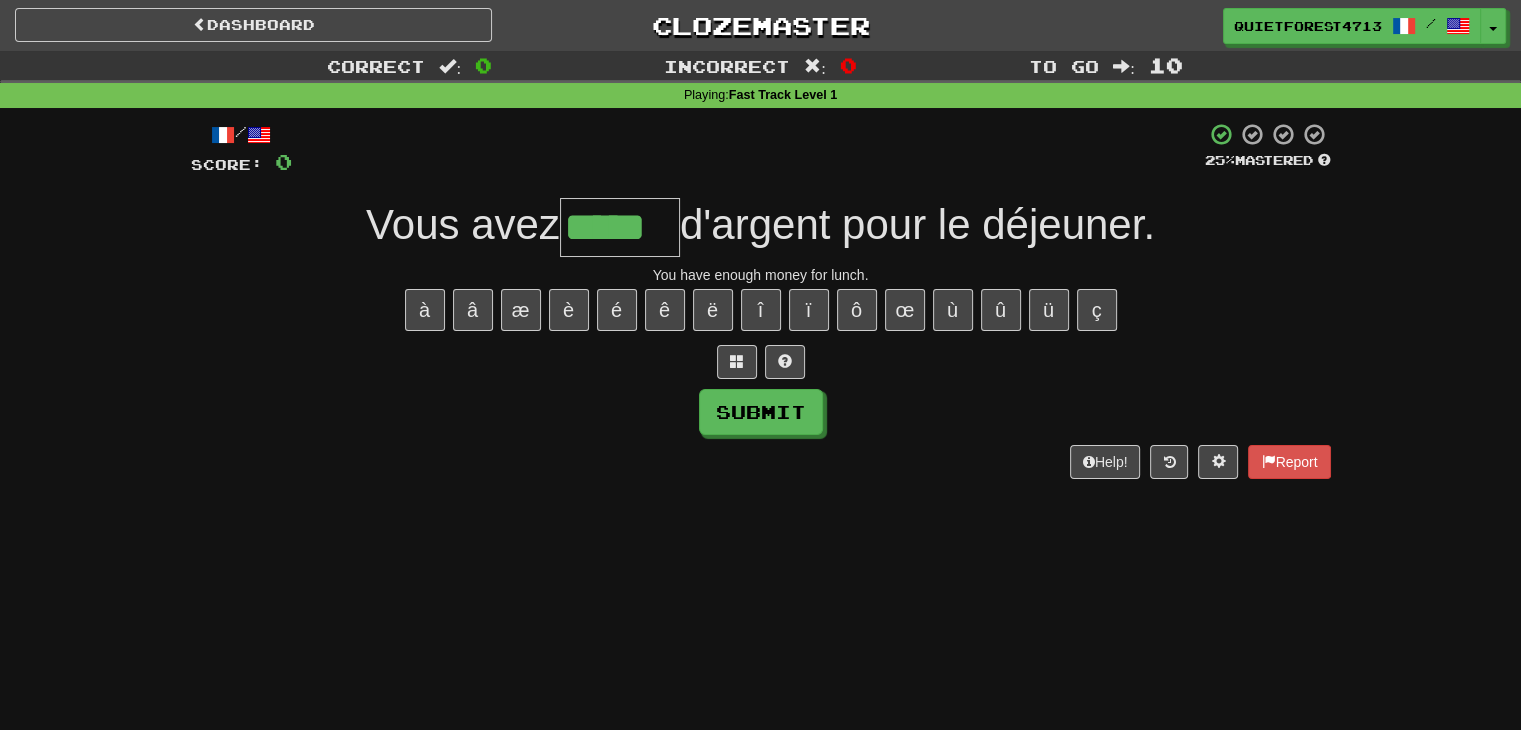 type on "*****" 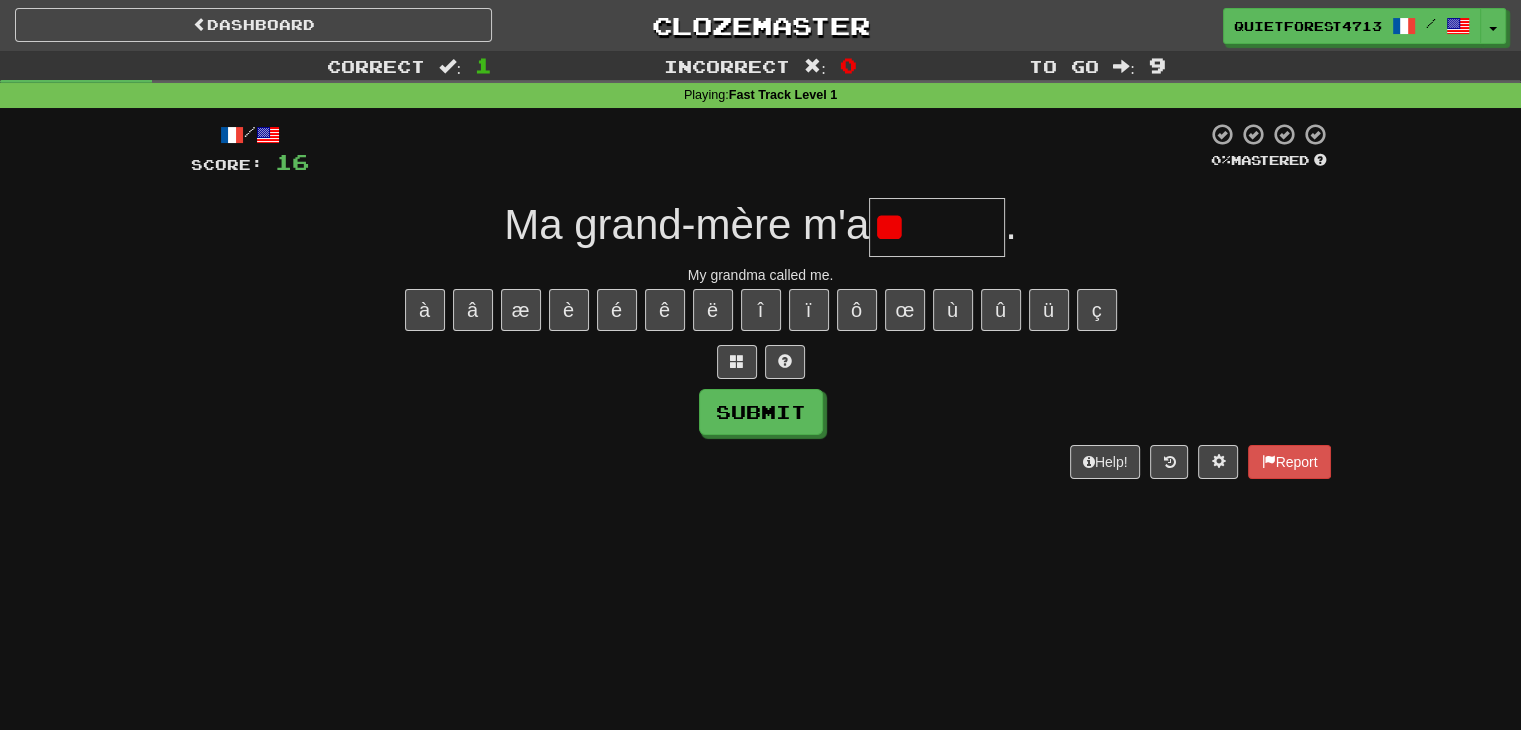 type on "*" 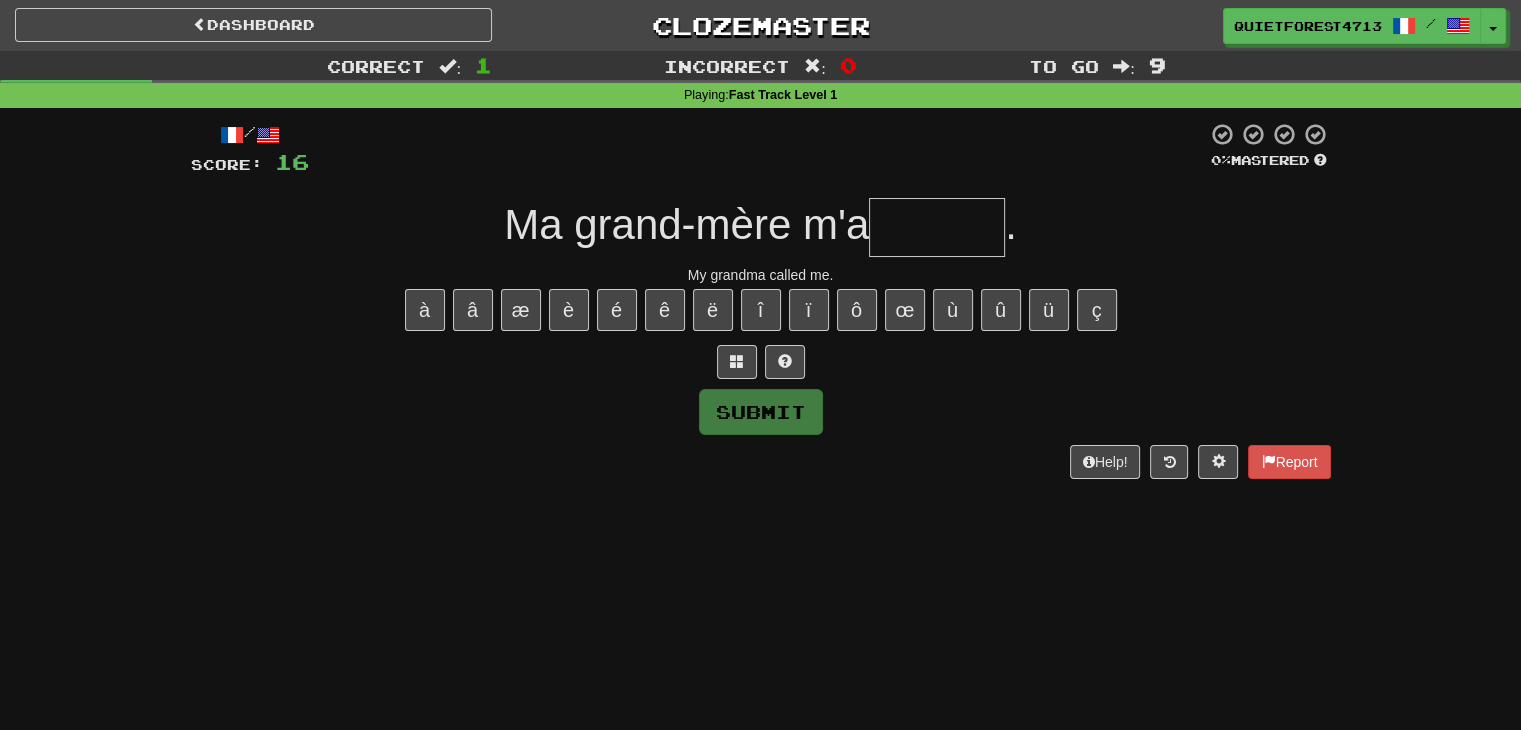 type on "*" 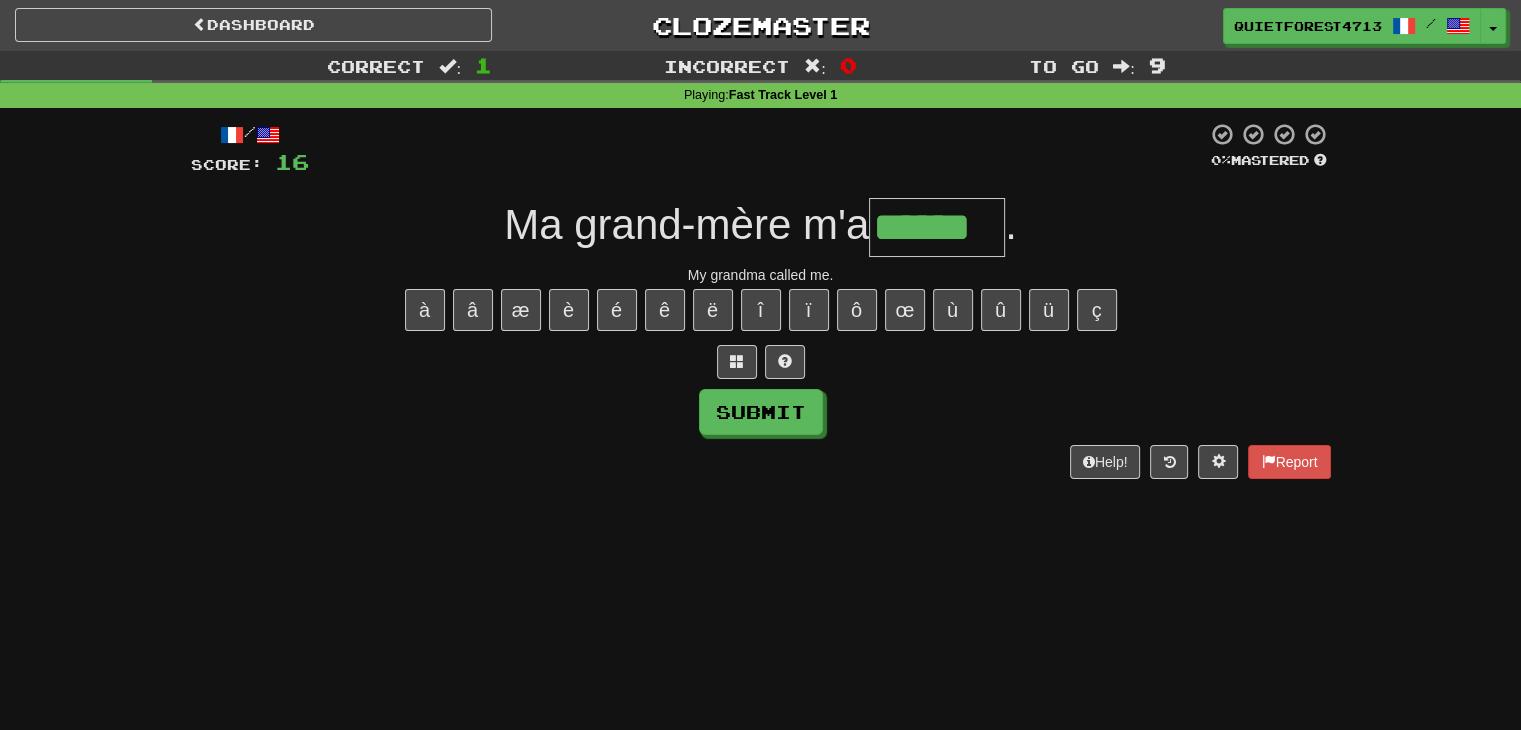 type on "******" 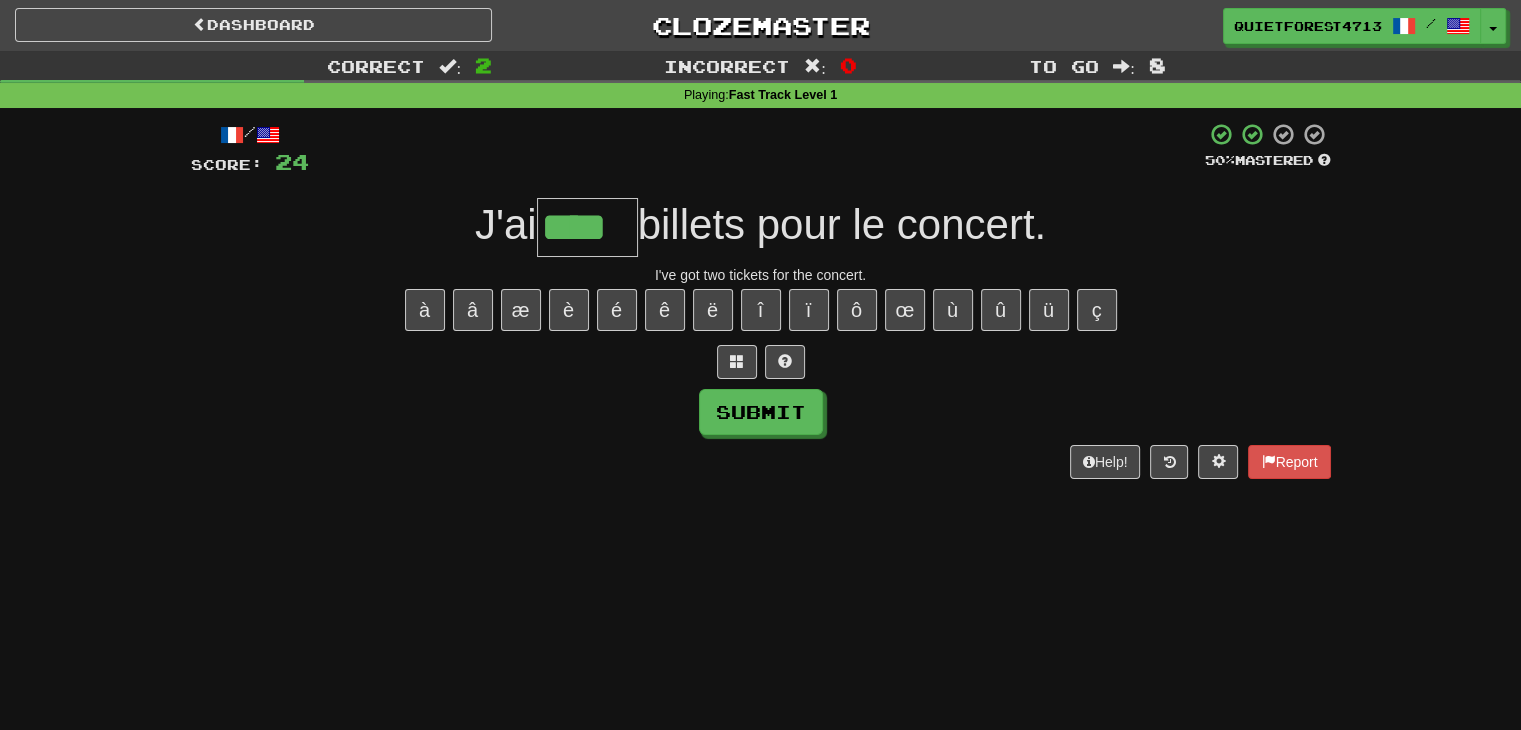 type on "****" 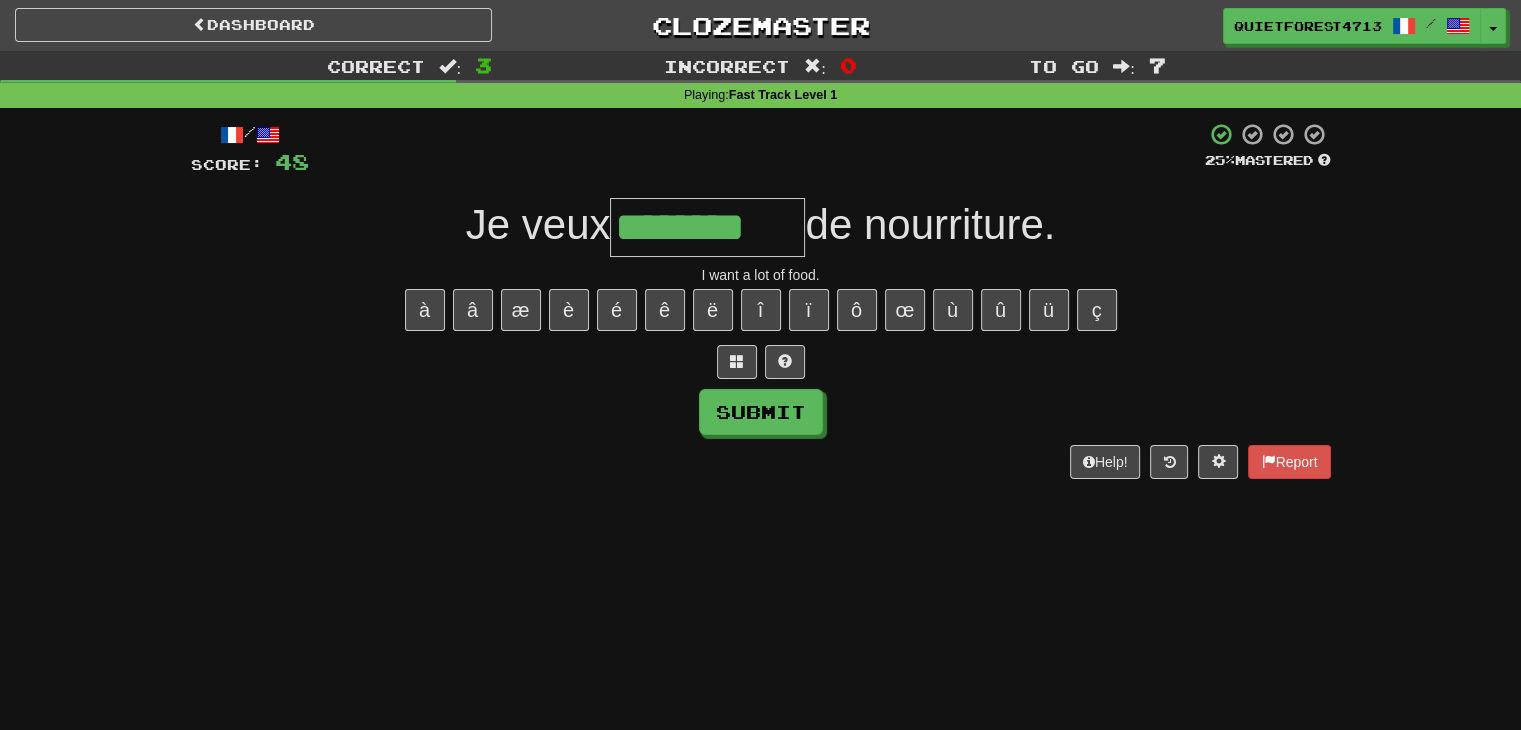 type on "********" 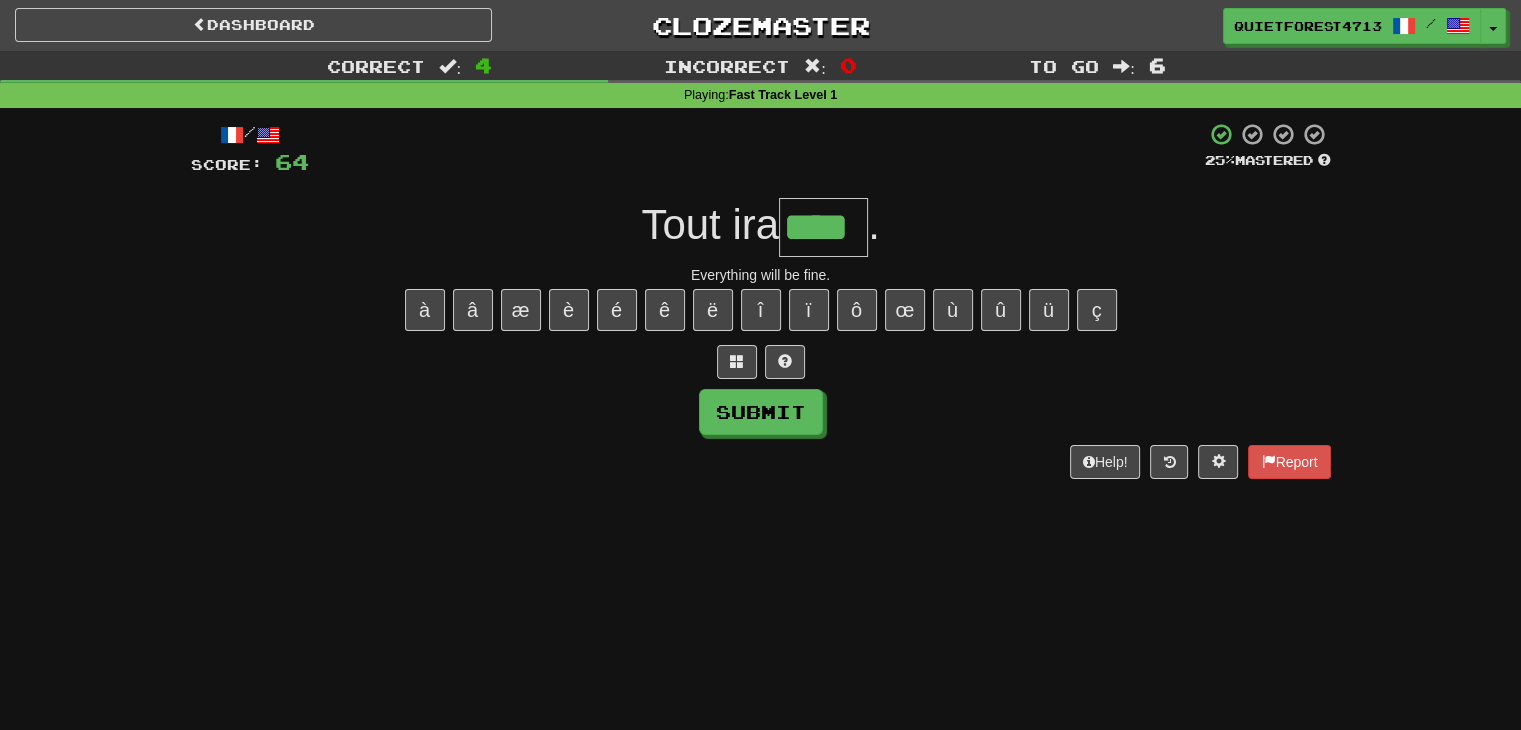type on "****" 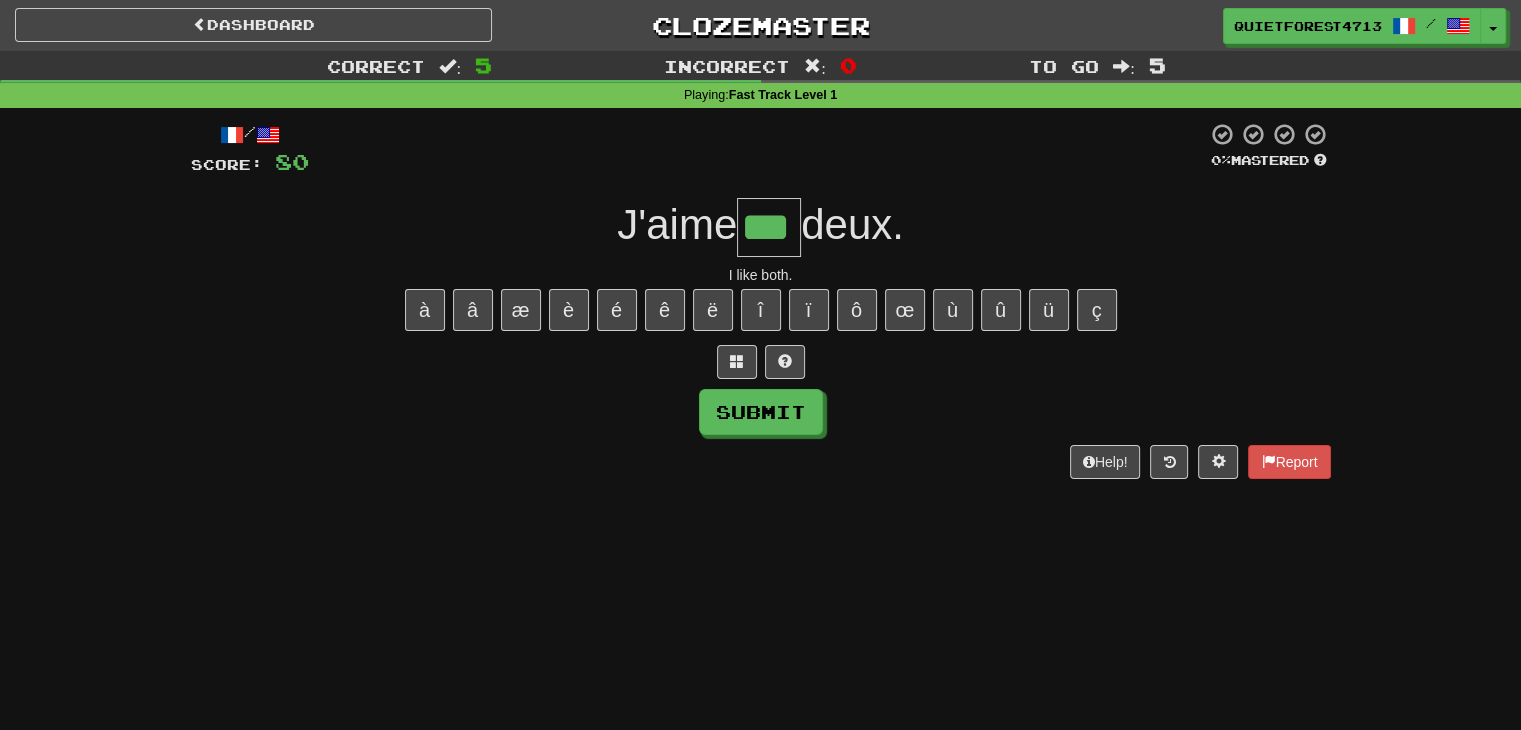 type on "***" 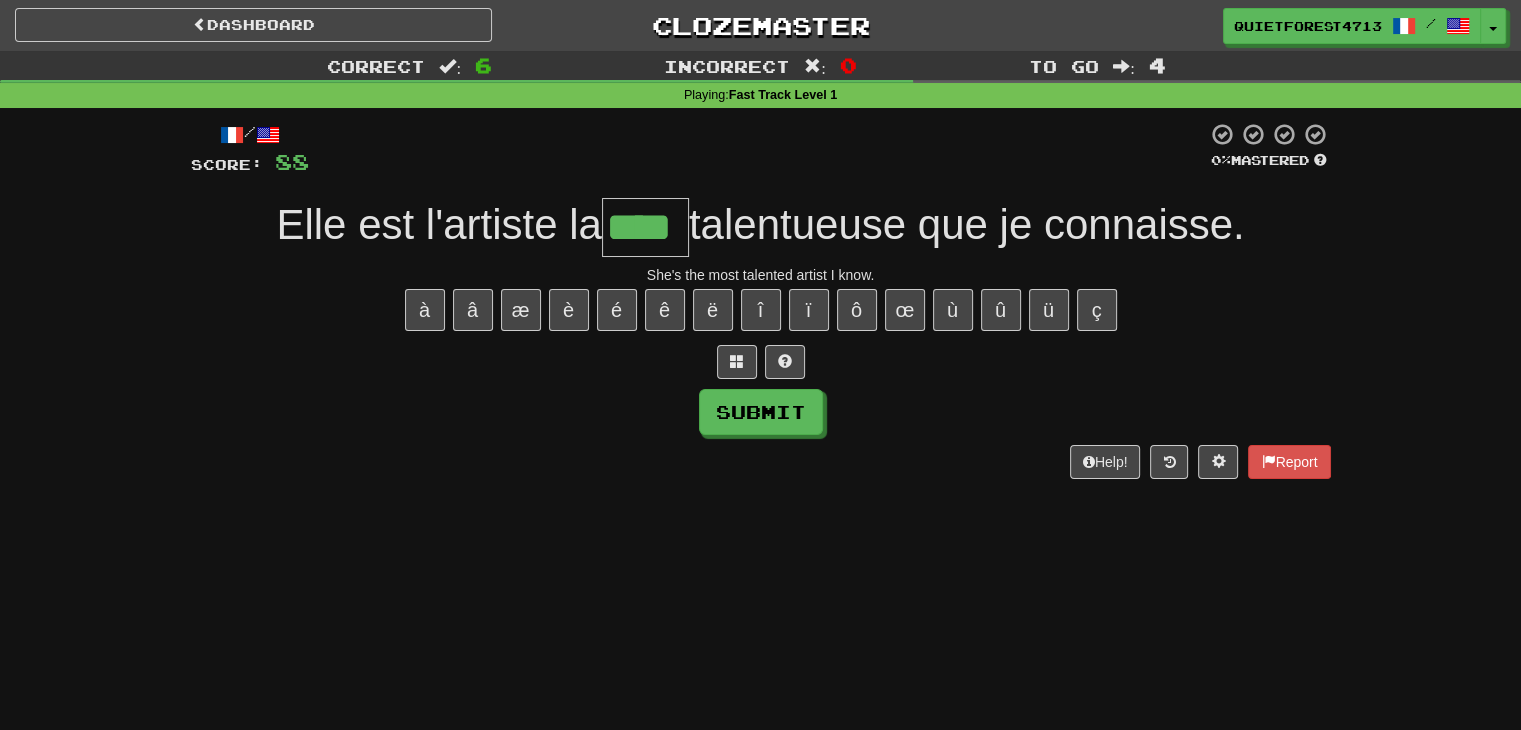 type on "****" 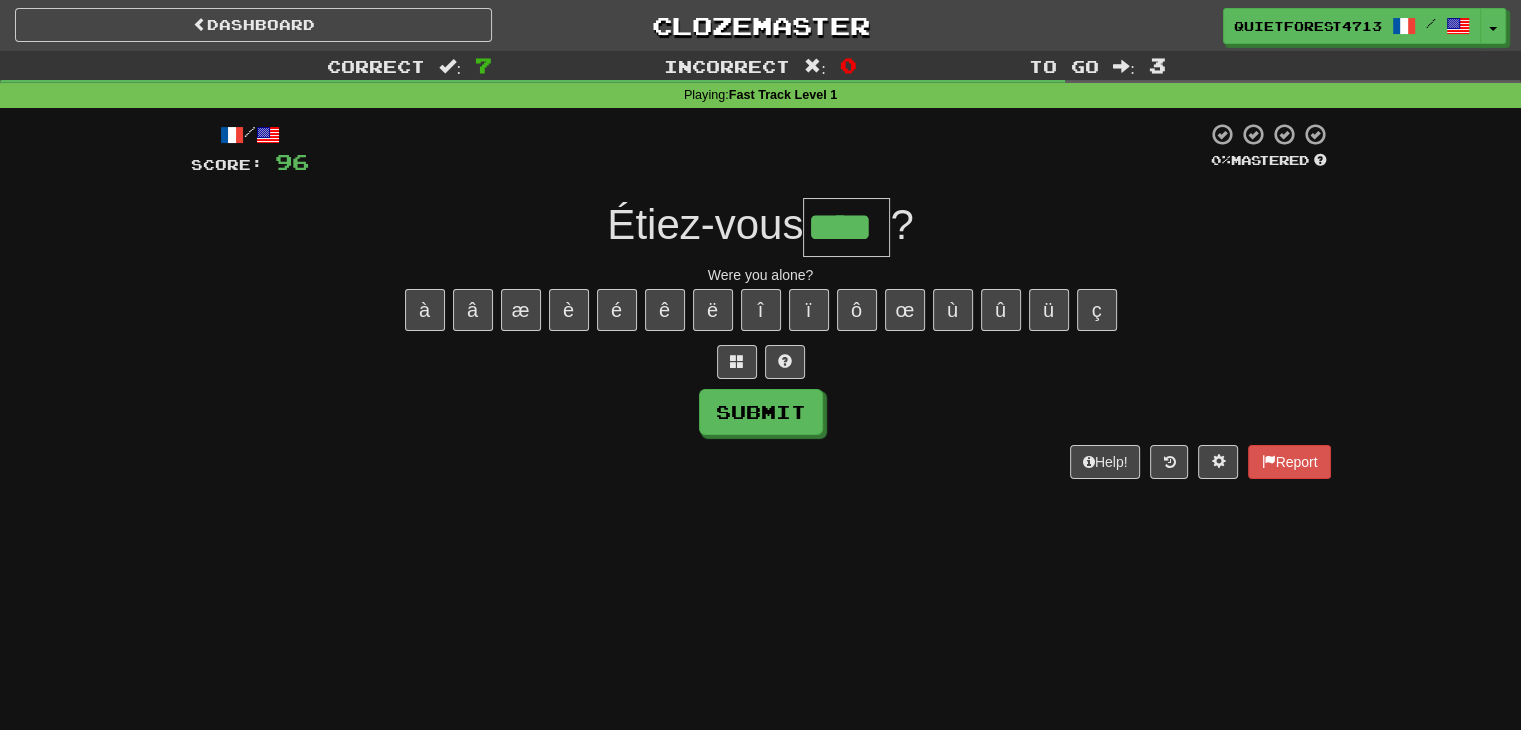 type on "****" 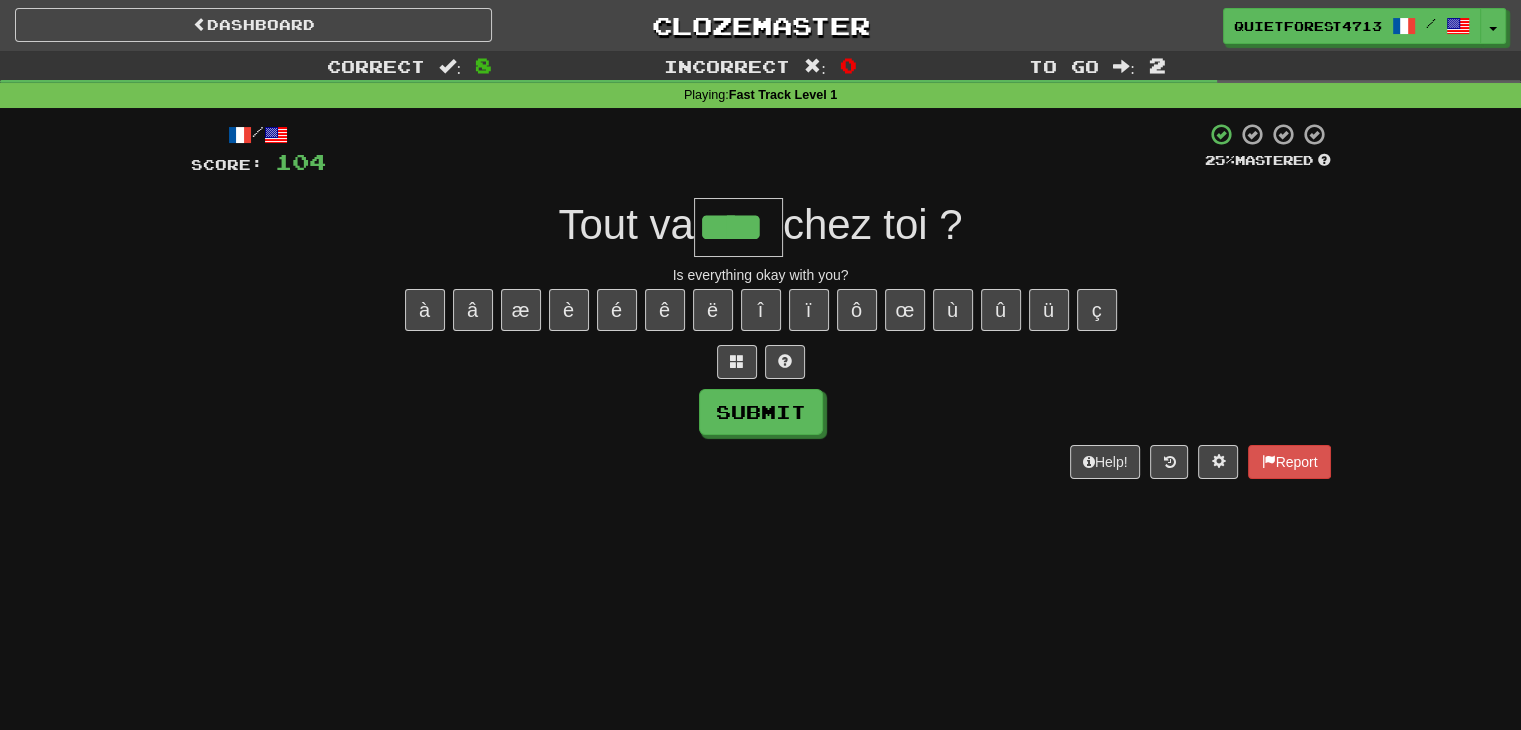 type on "****" 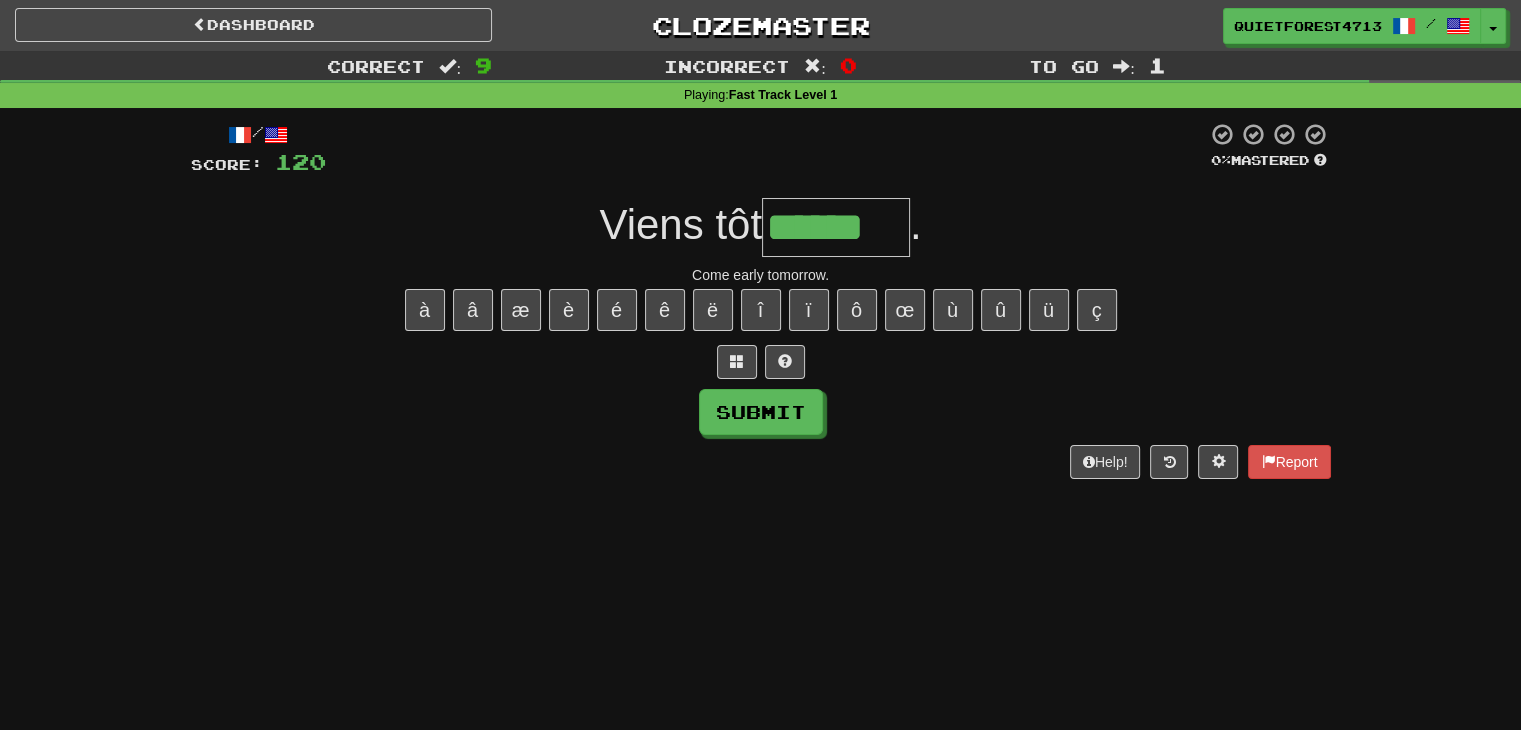 type on "******" 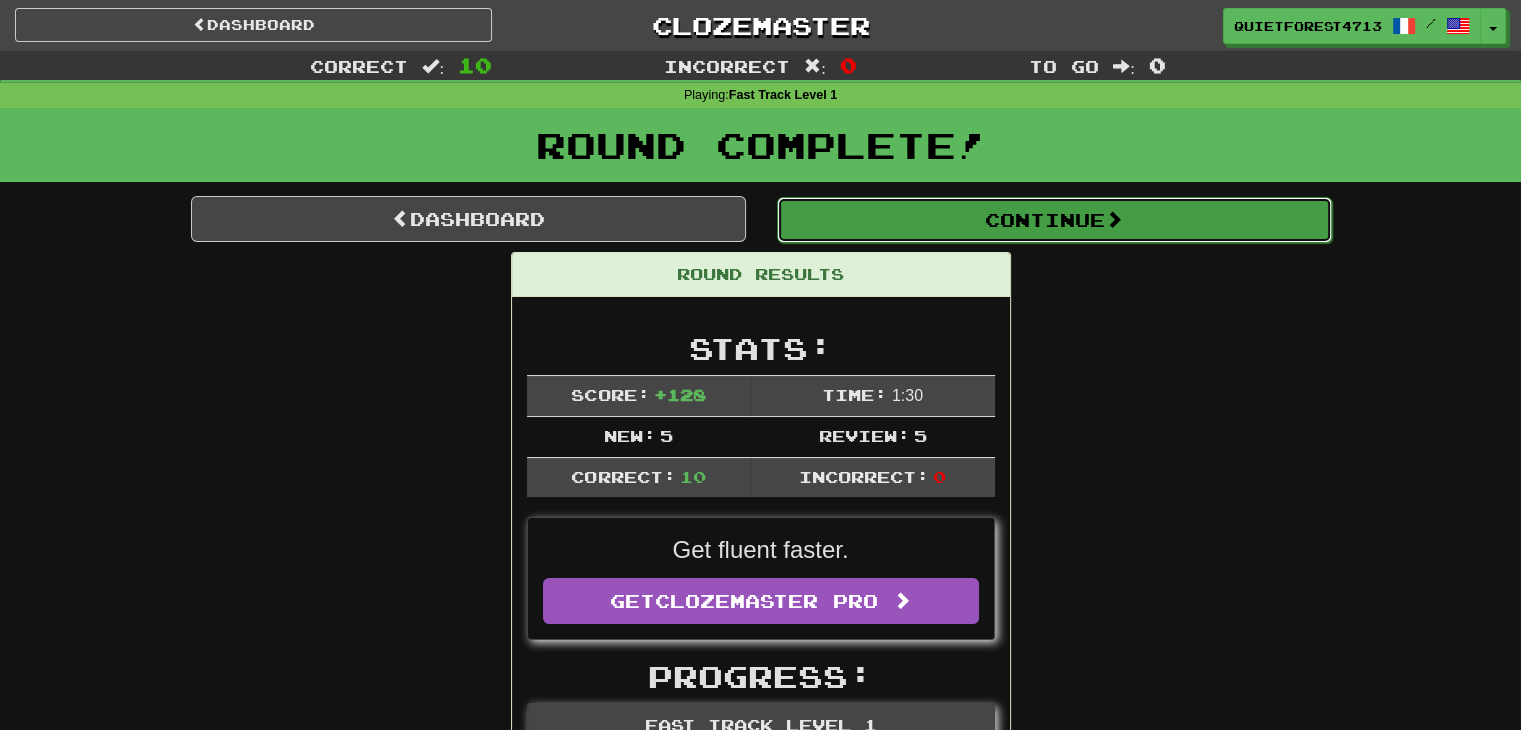 click on "Continue" at bounding box center [1054, 220] 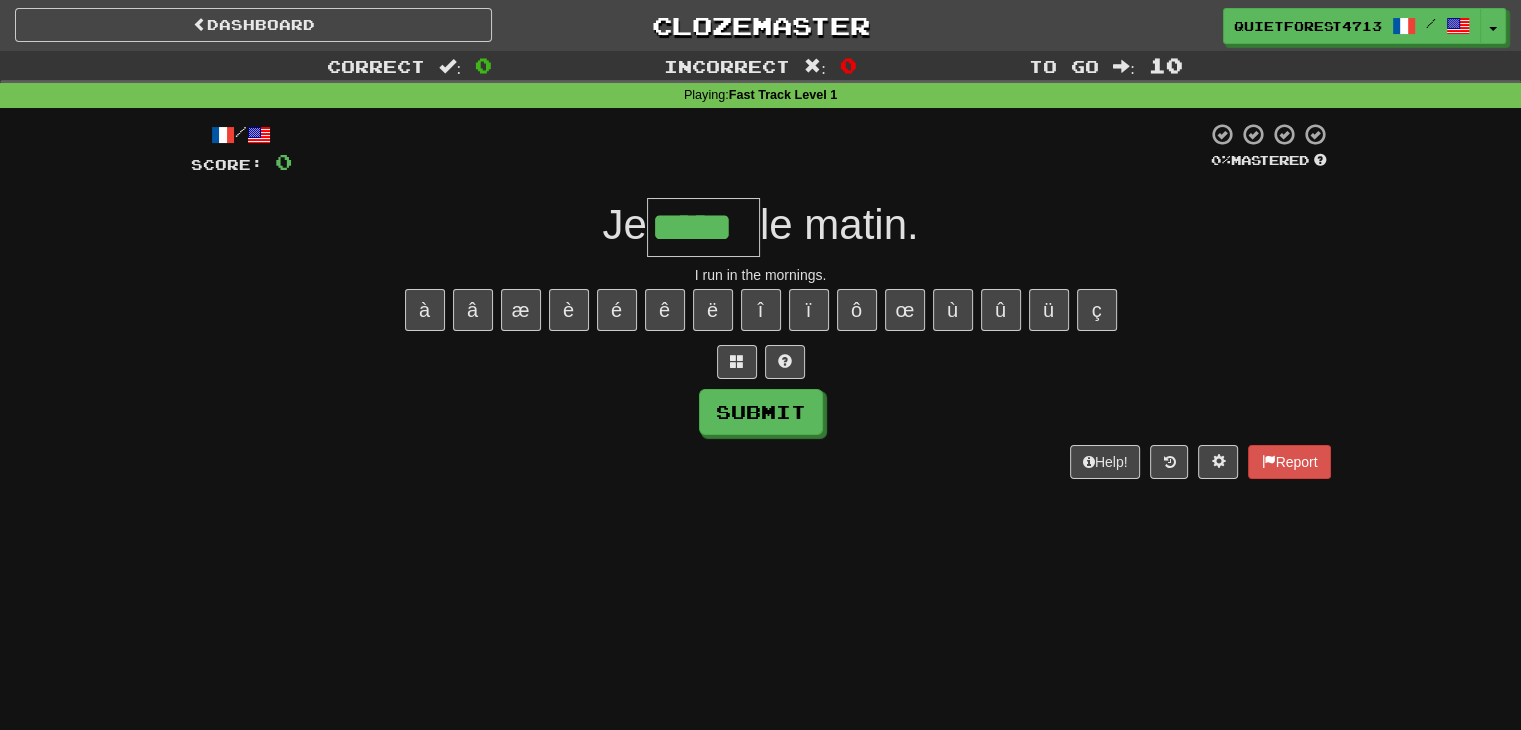 type on "*****" 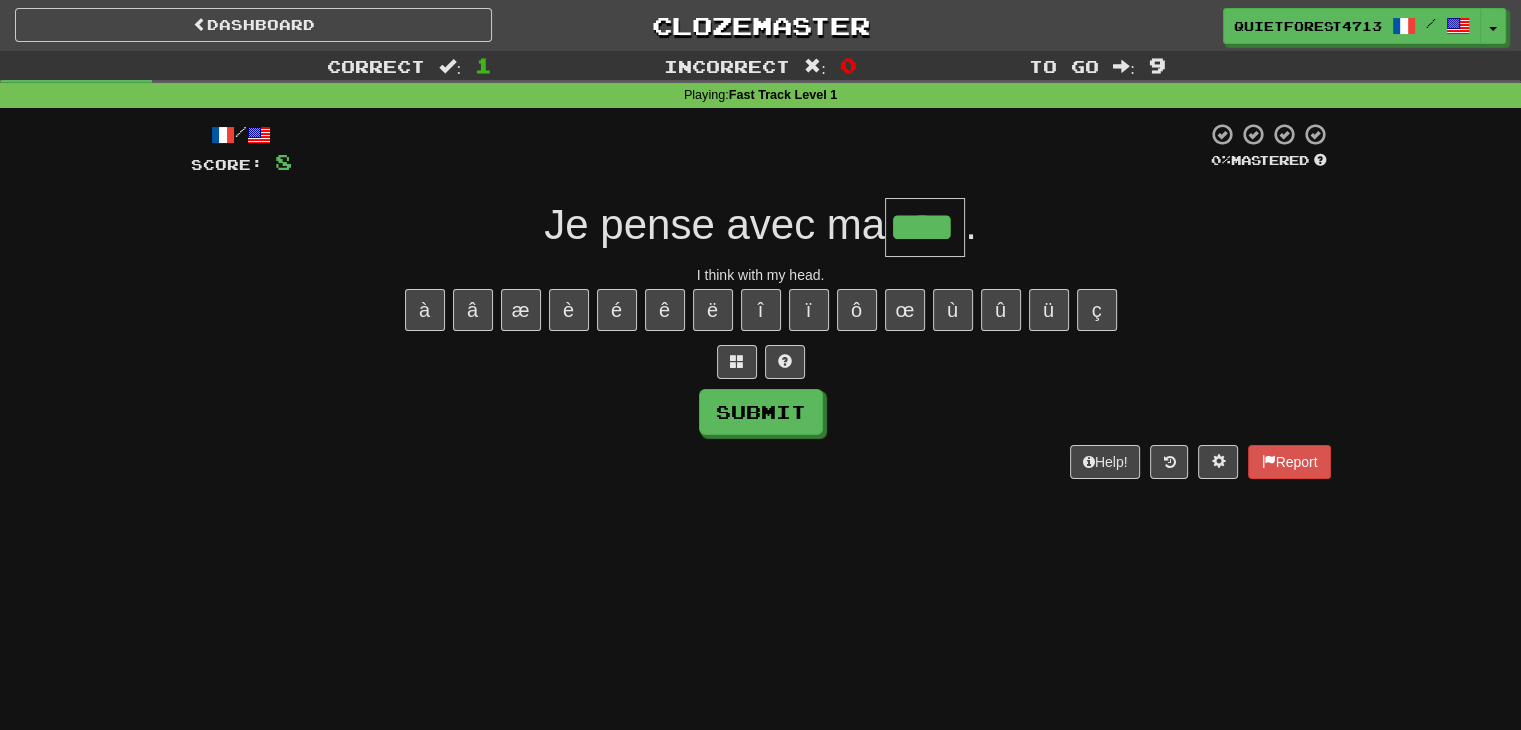 type on "****" 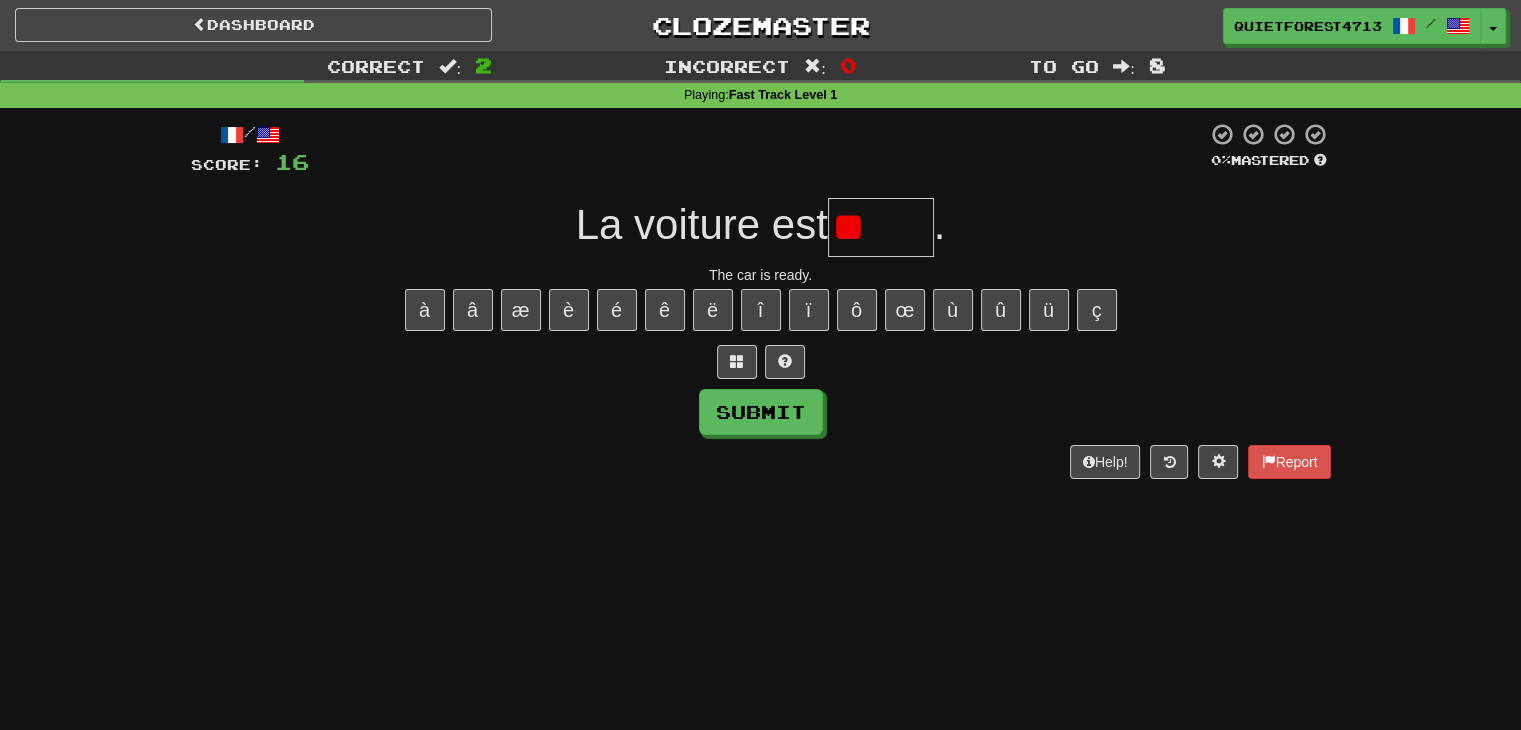 type on "*" 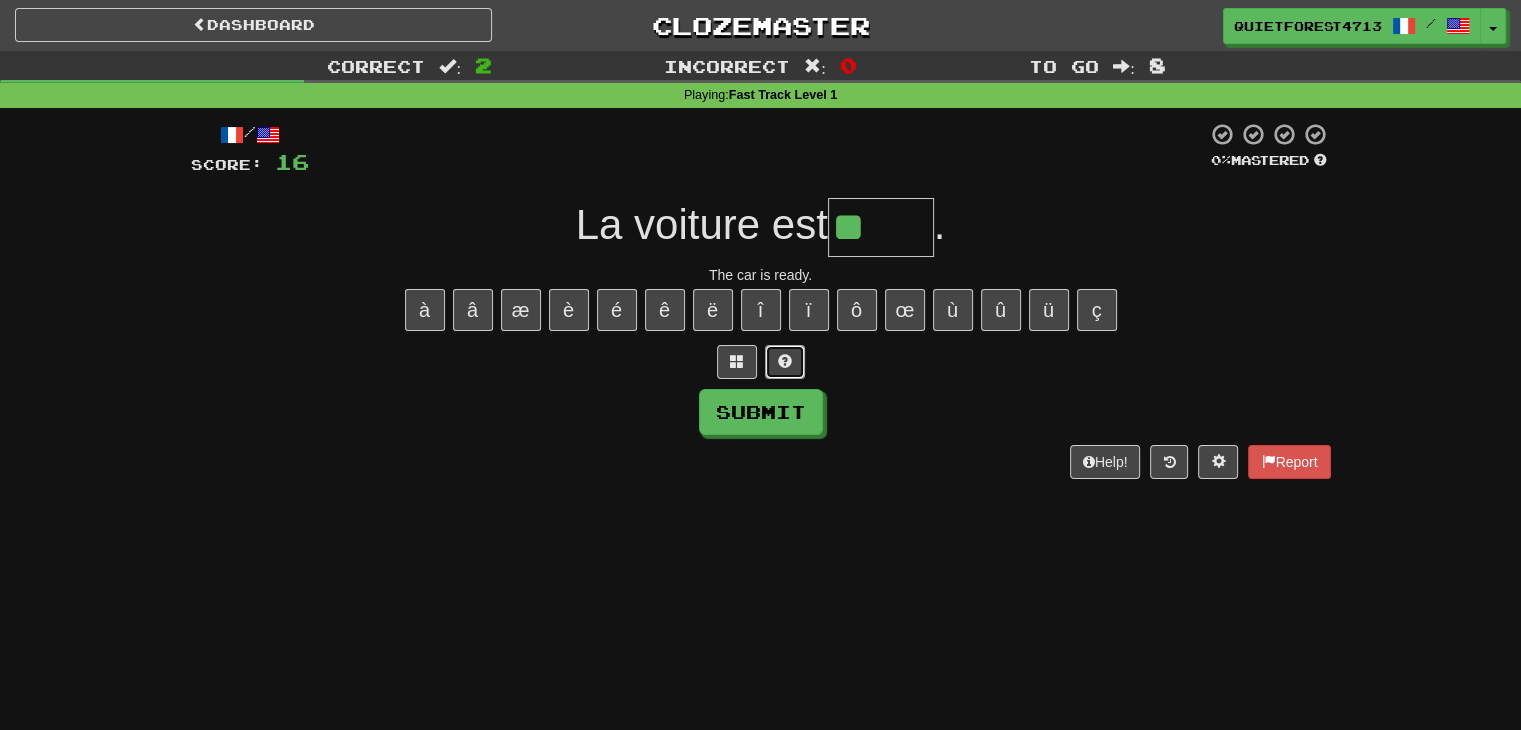 click at bounding box center (785, 361) 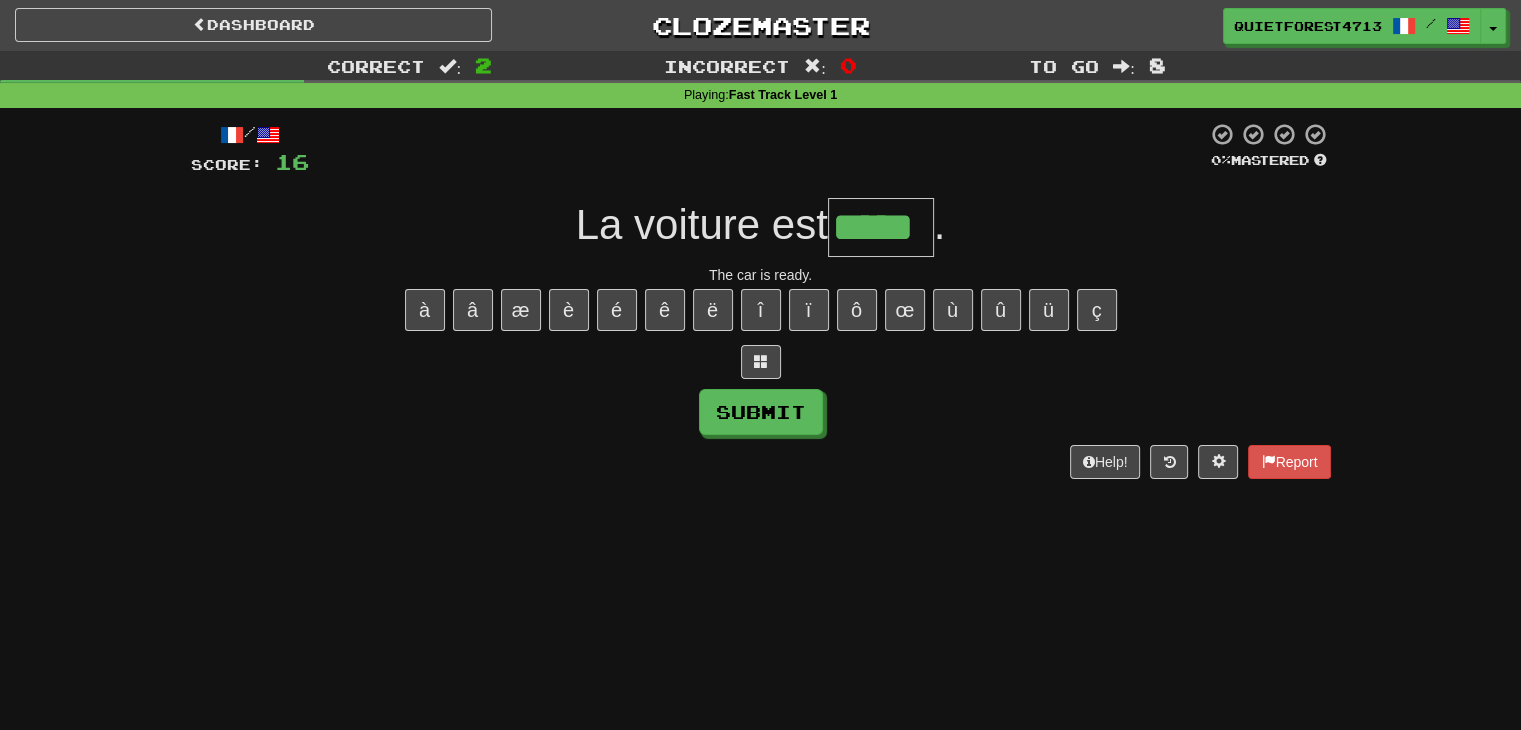 type on "*****" 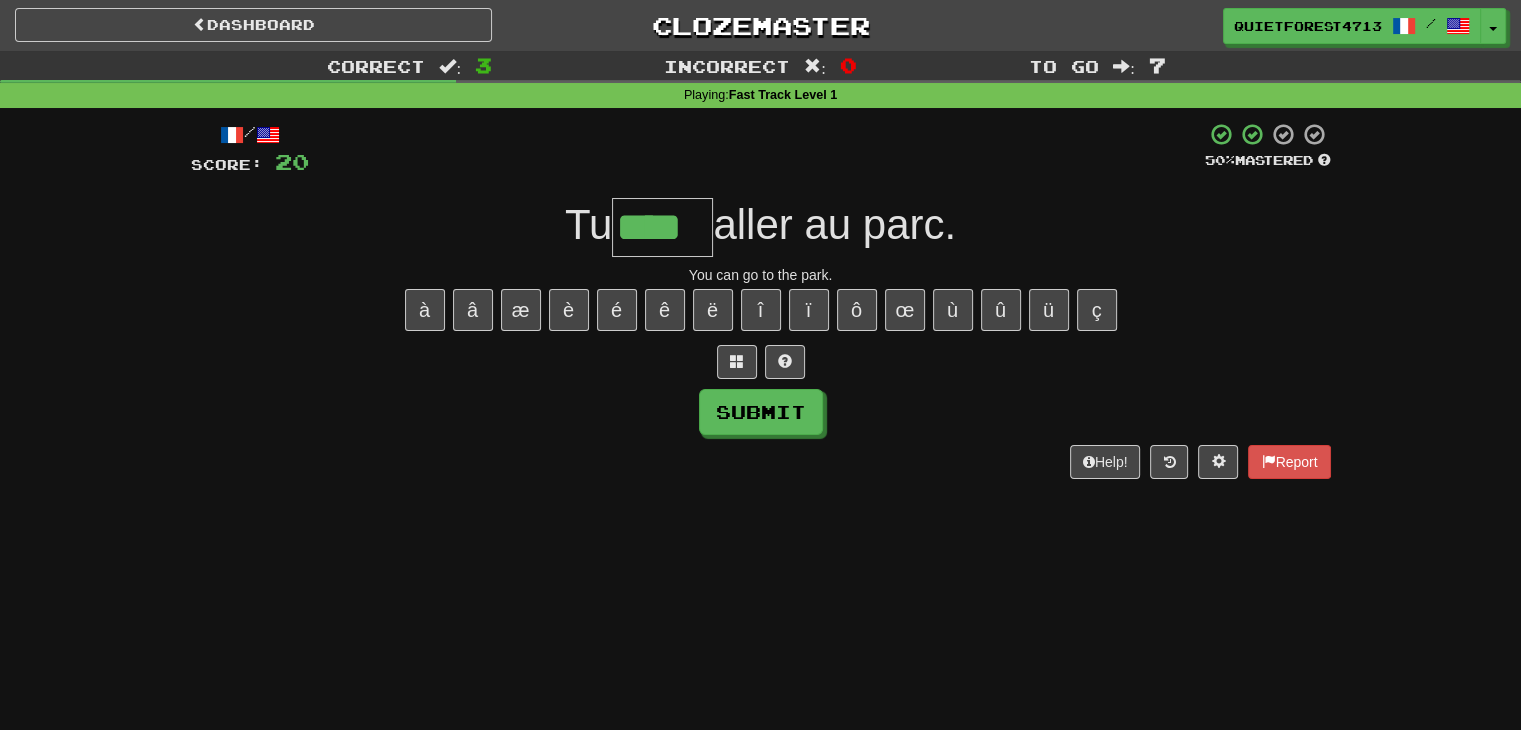type on "****" 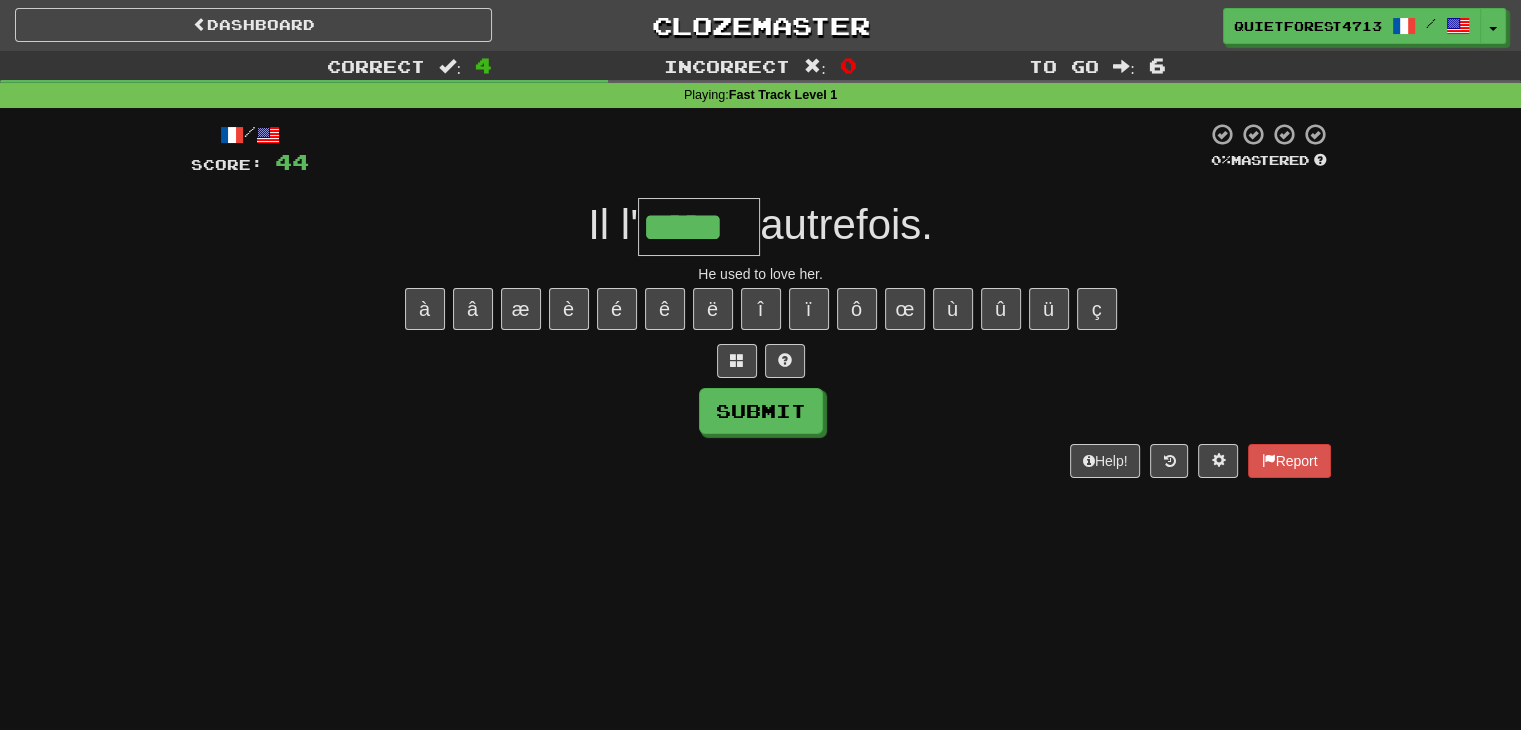 scroll, scrollTop: 0, scrollLeft: 0, axis: both 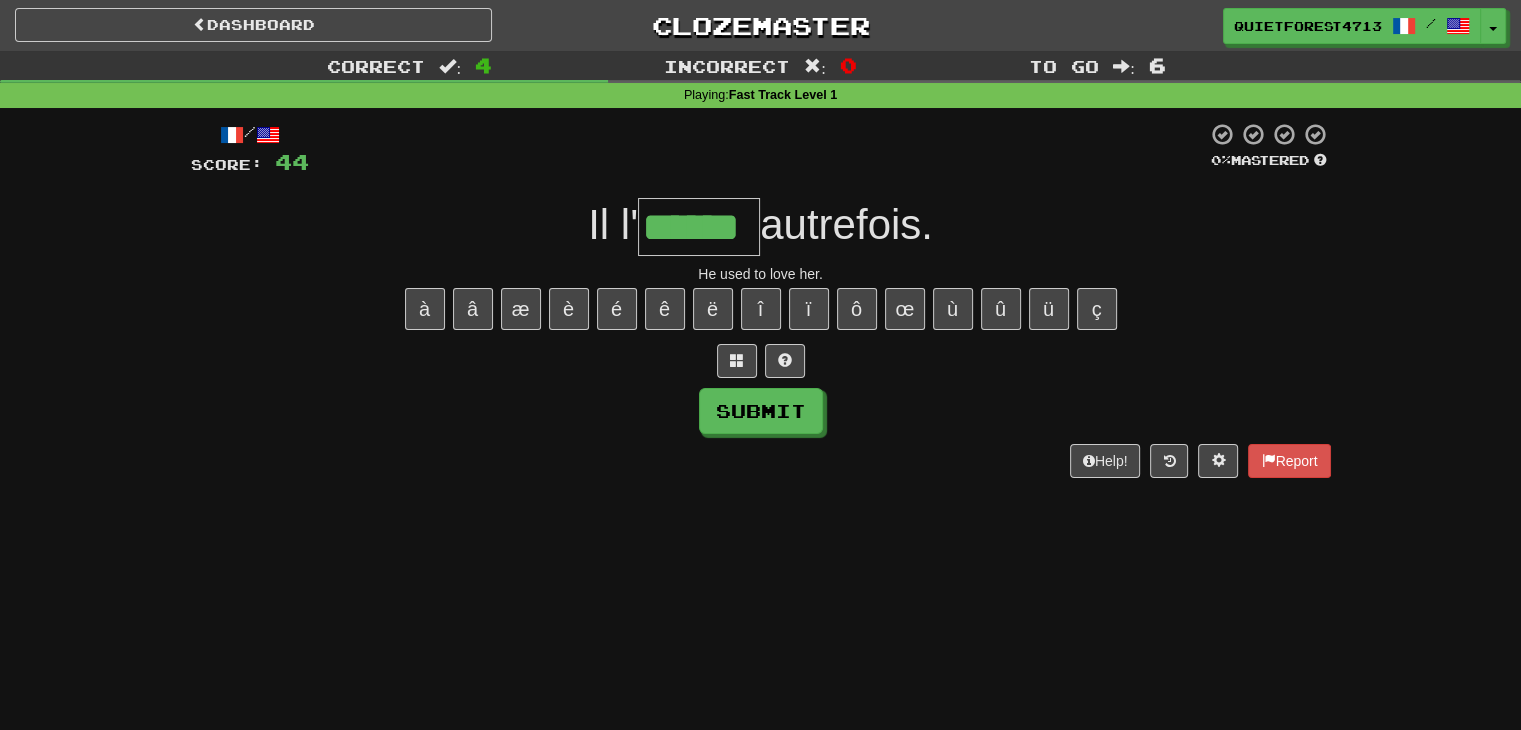 type on "******" 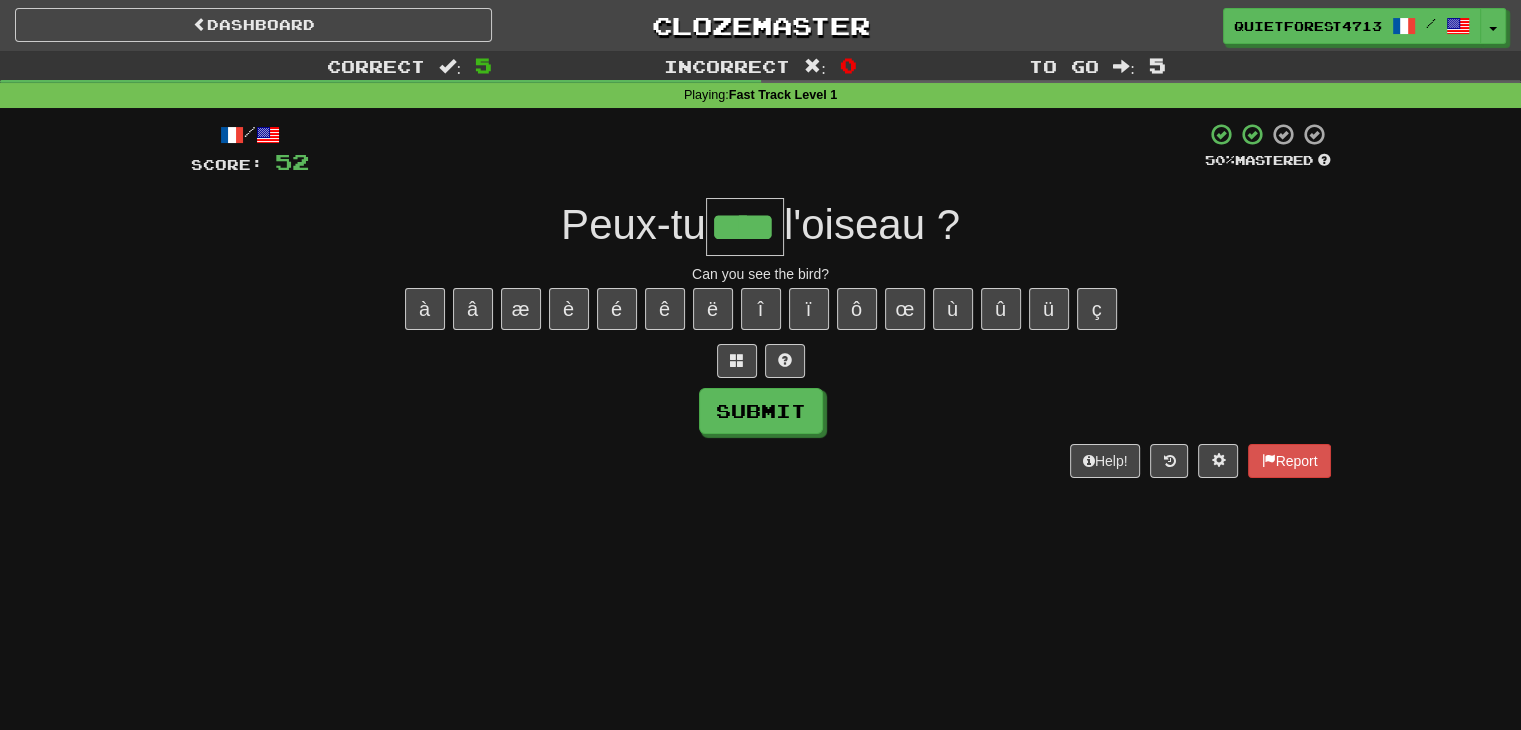 type on "****" 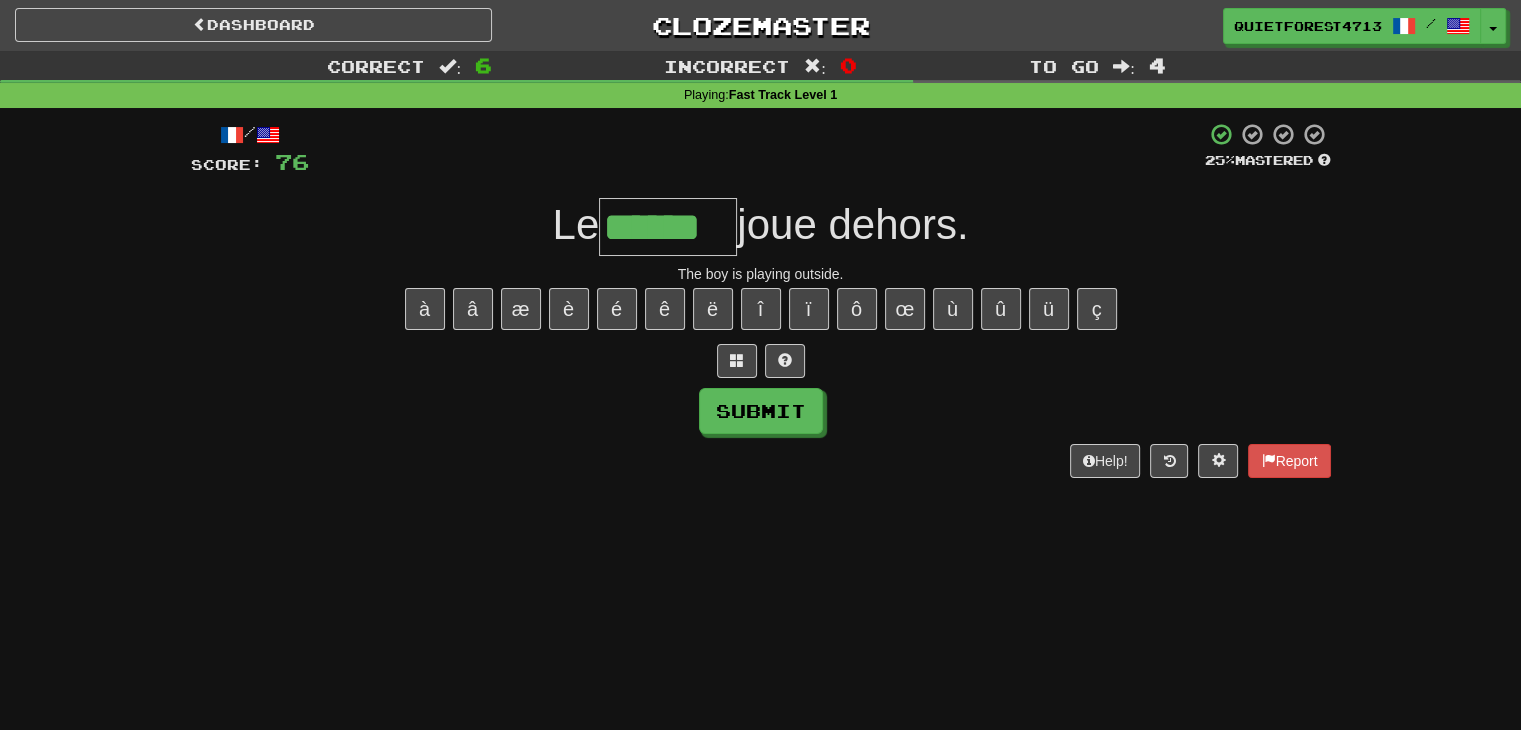 type on "******" 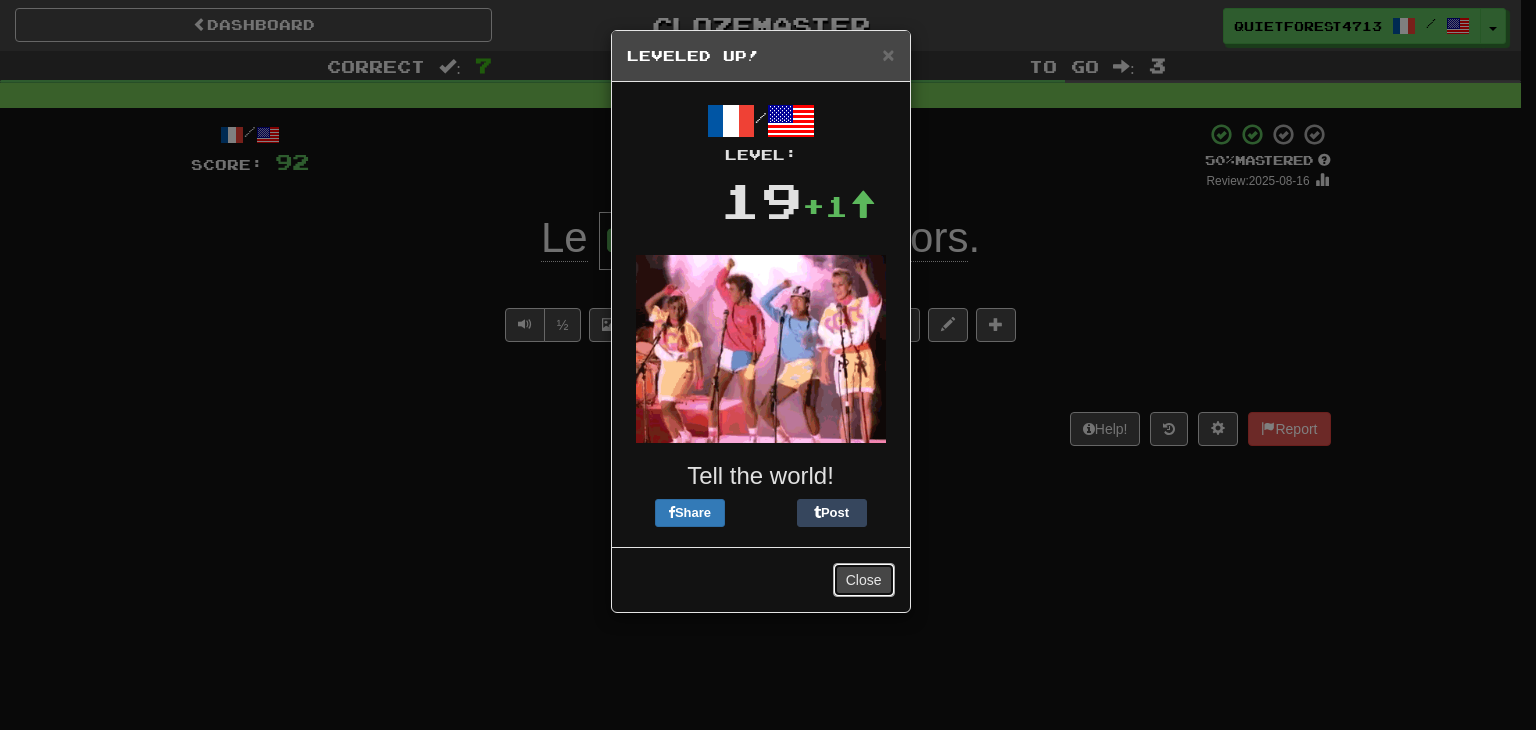 click on "Close" at bounding box center [864, 580] 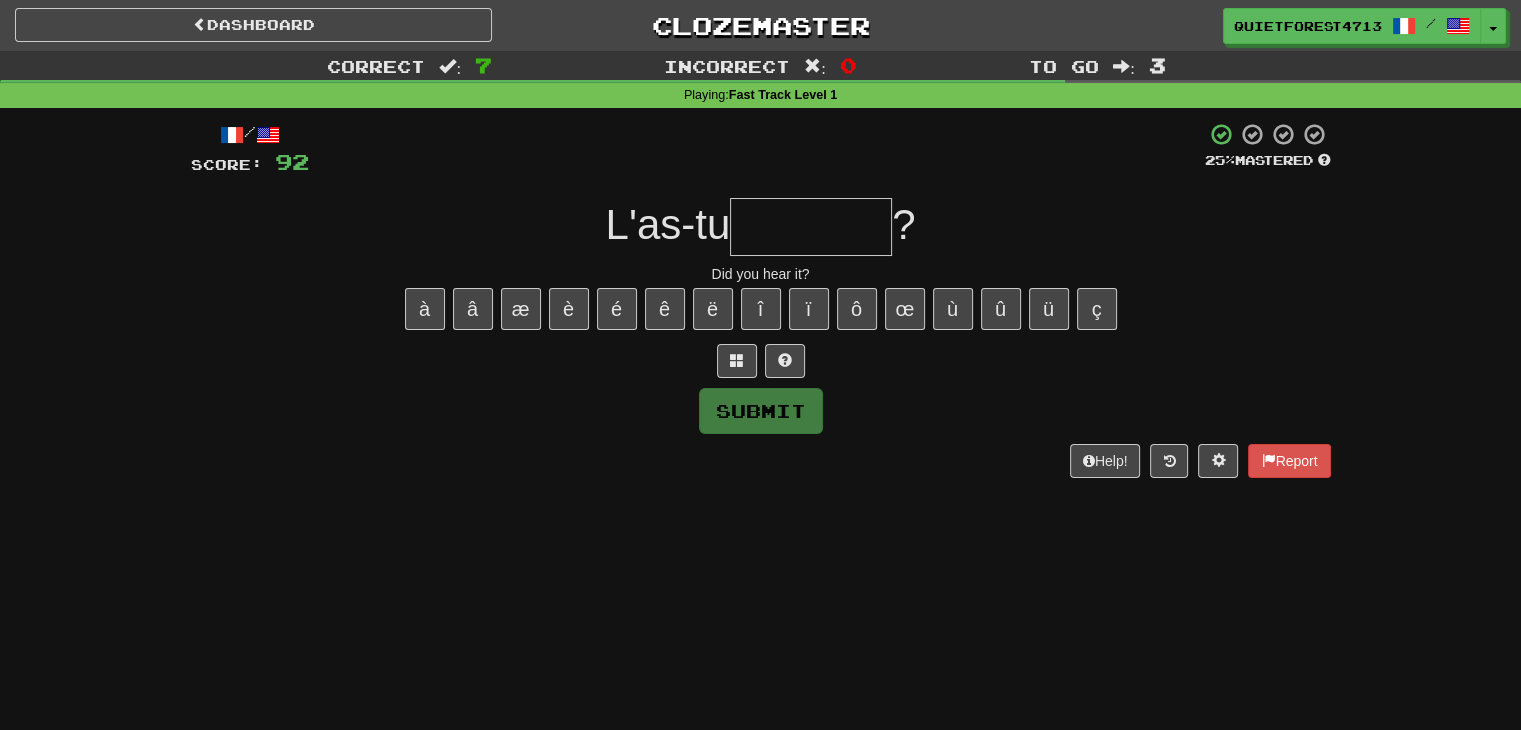 type on "*" 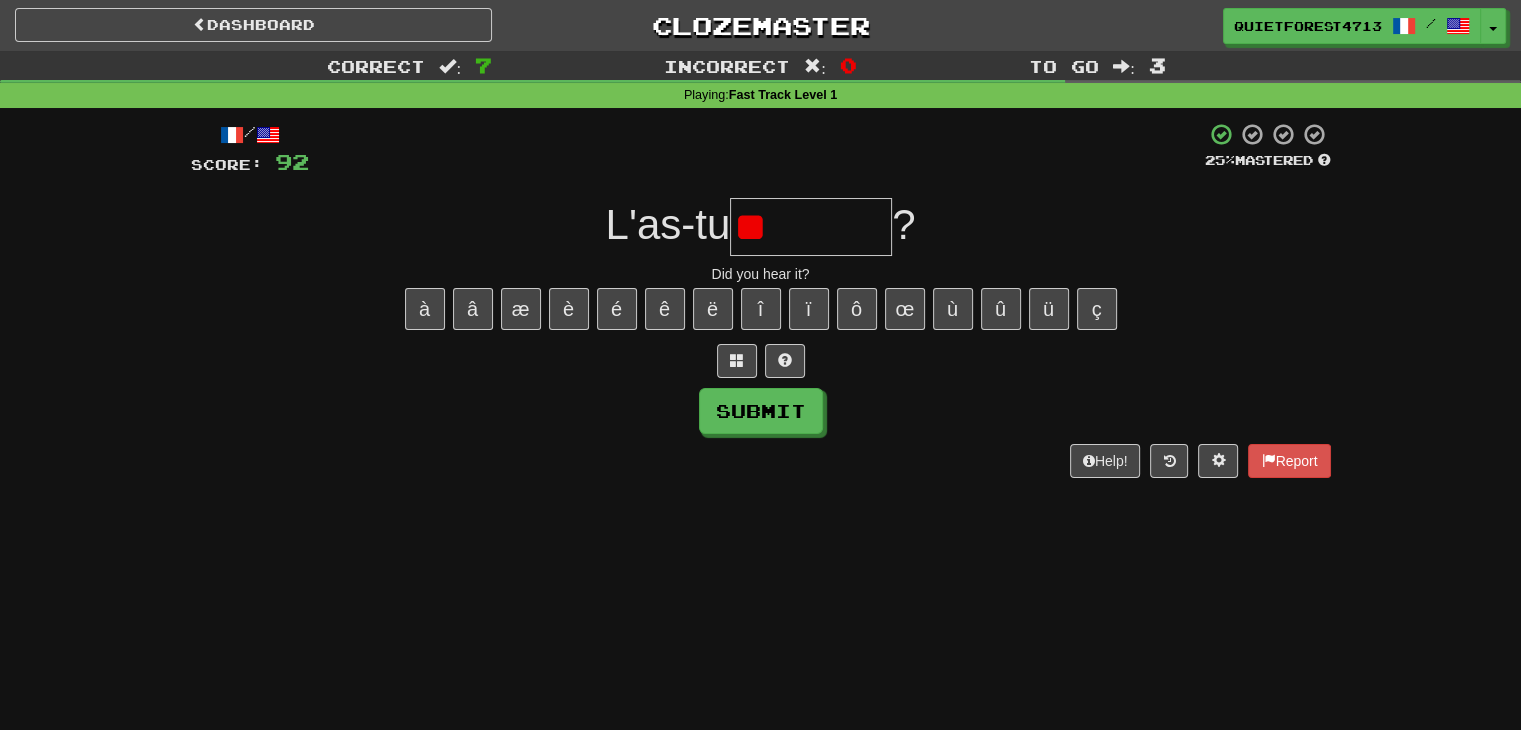 type on "*" 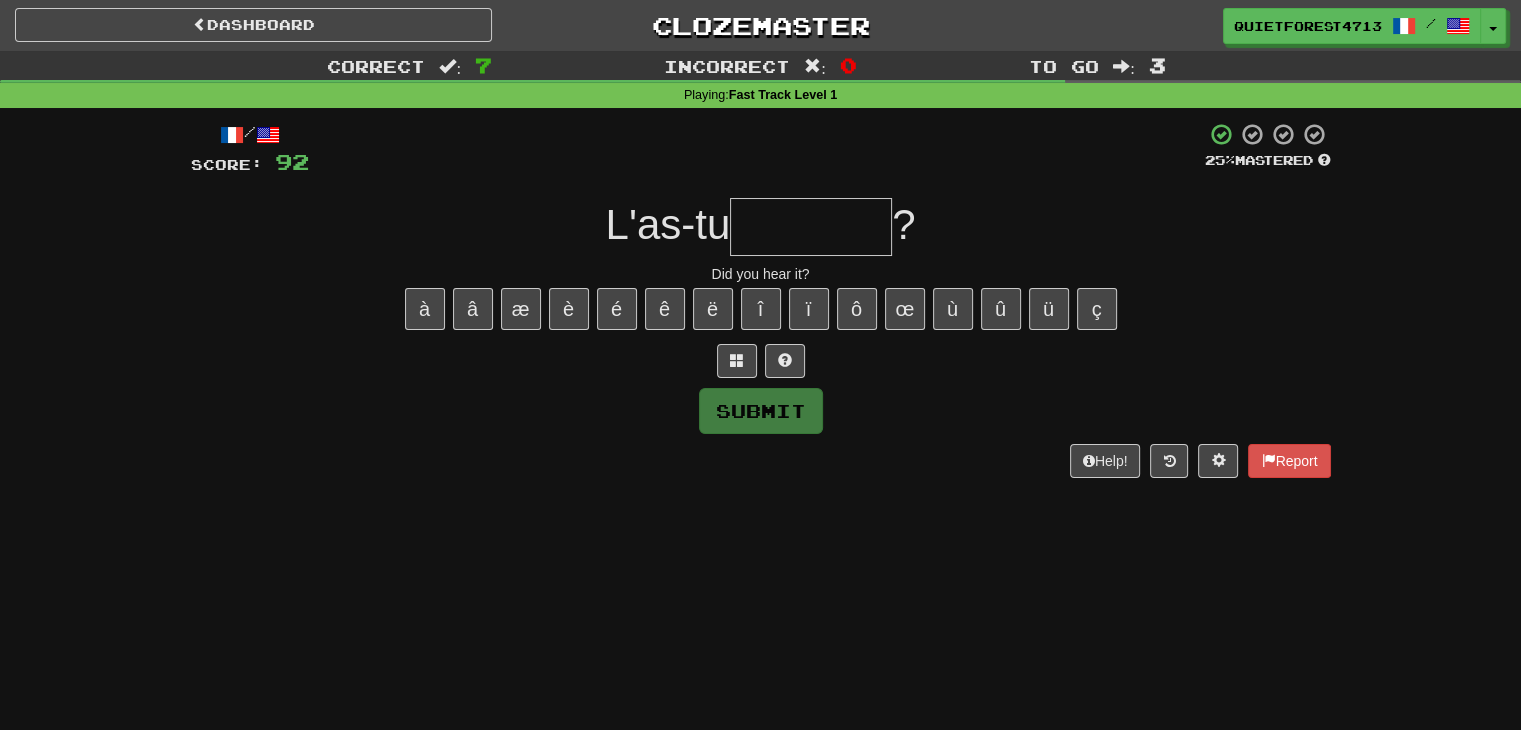 type on "*" 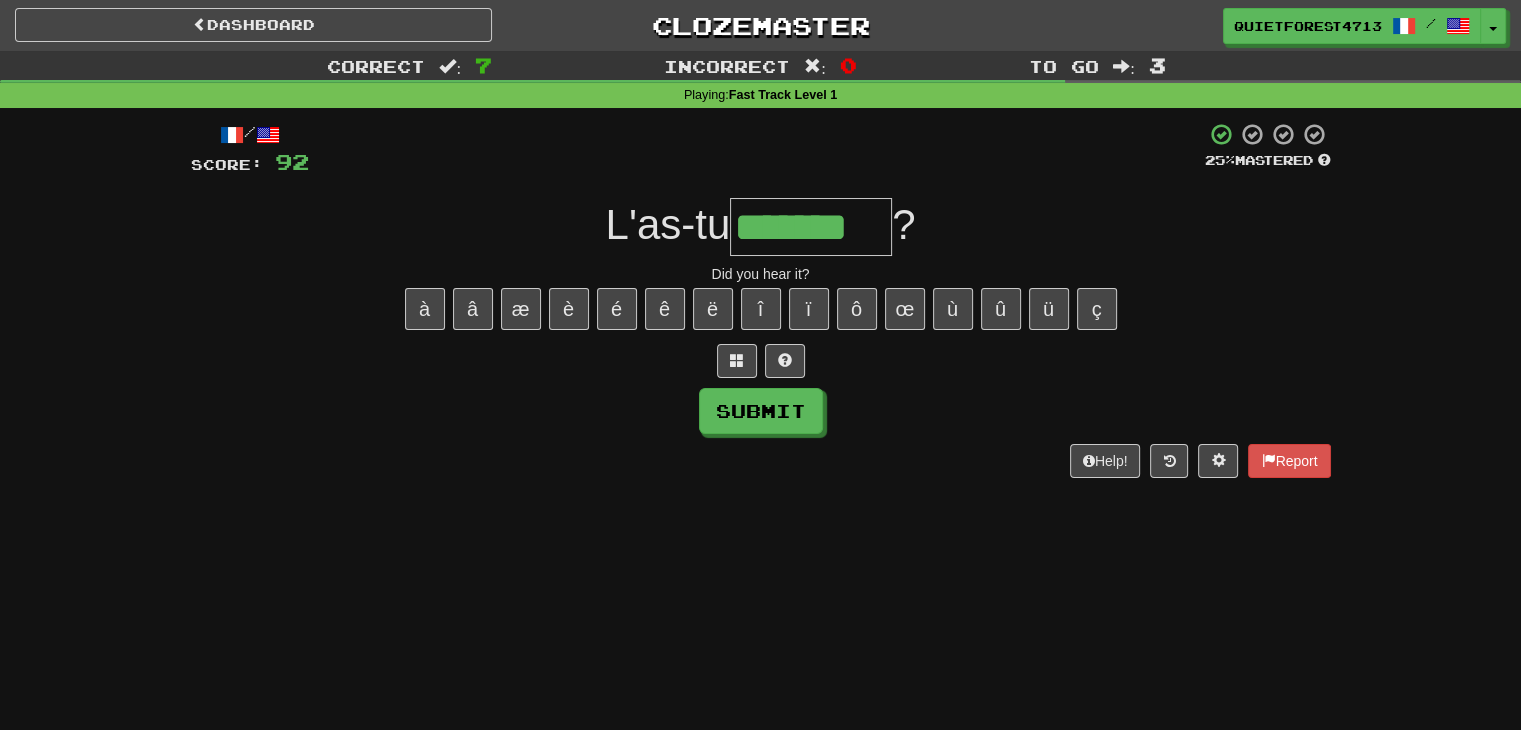 type on "*******" 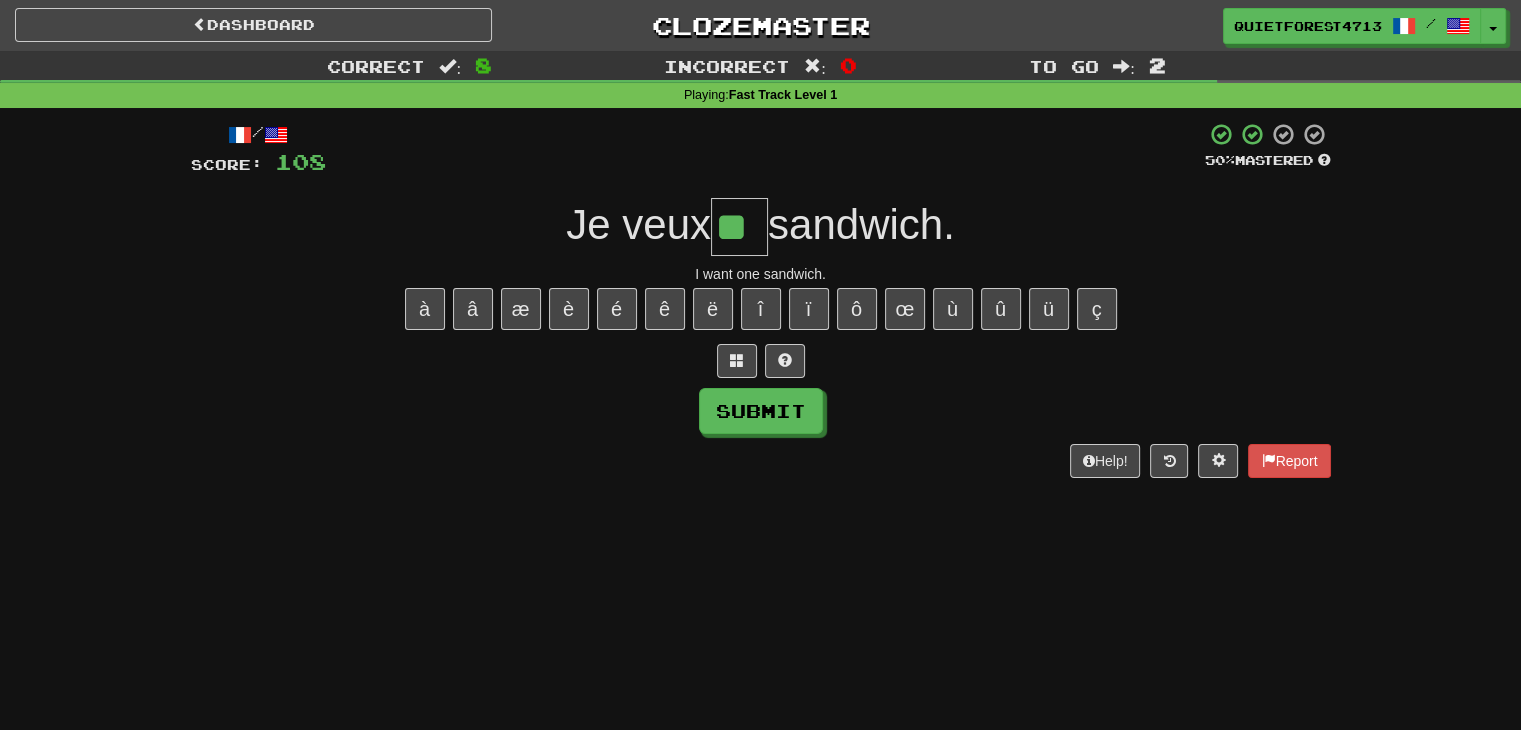 type on "**" 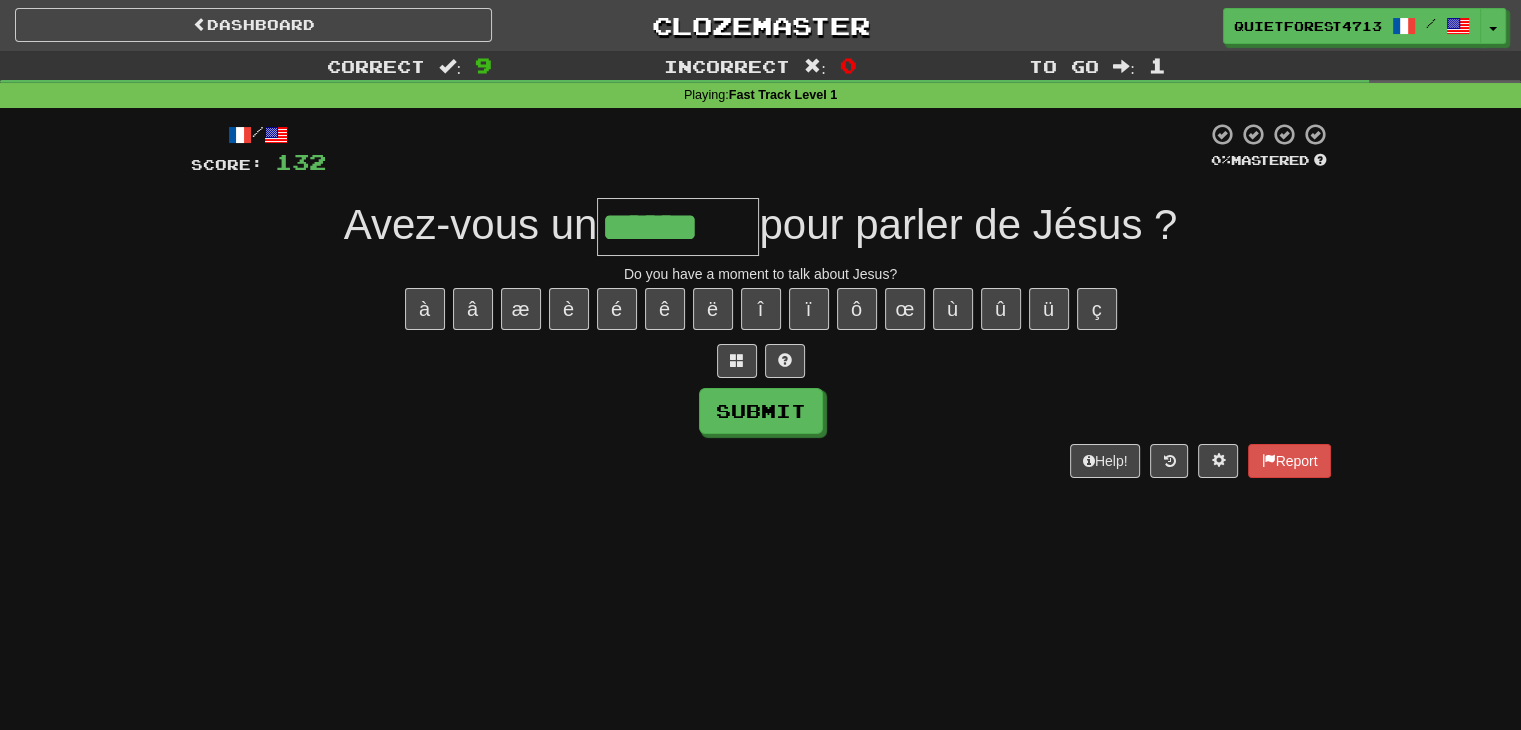 type on "******" 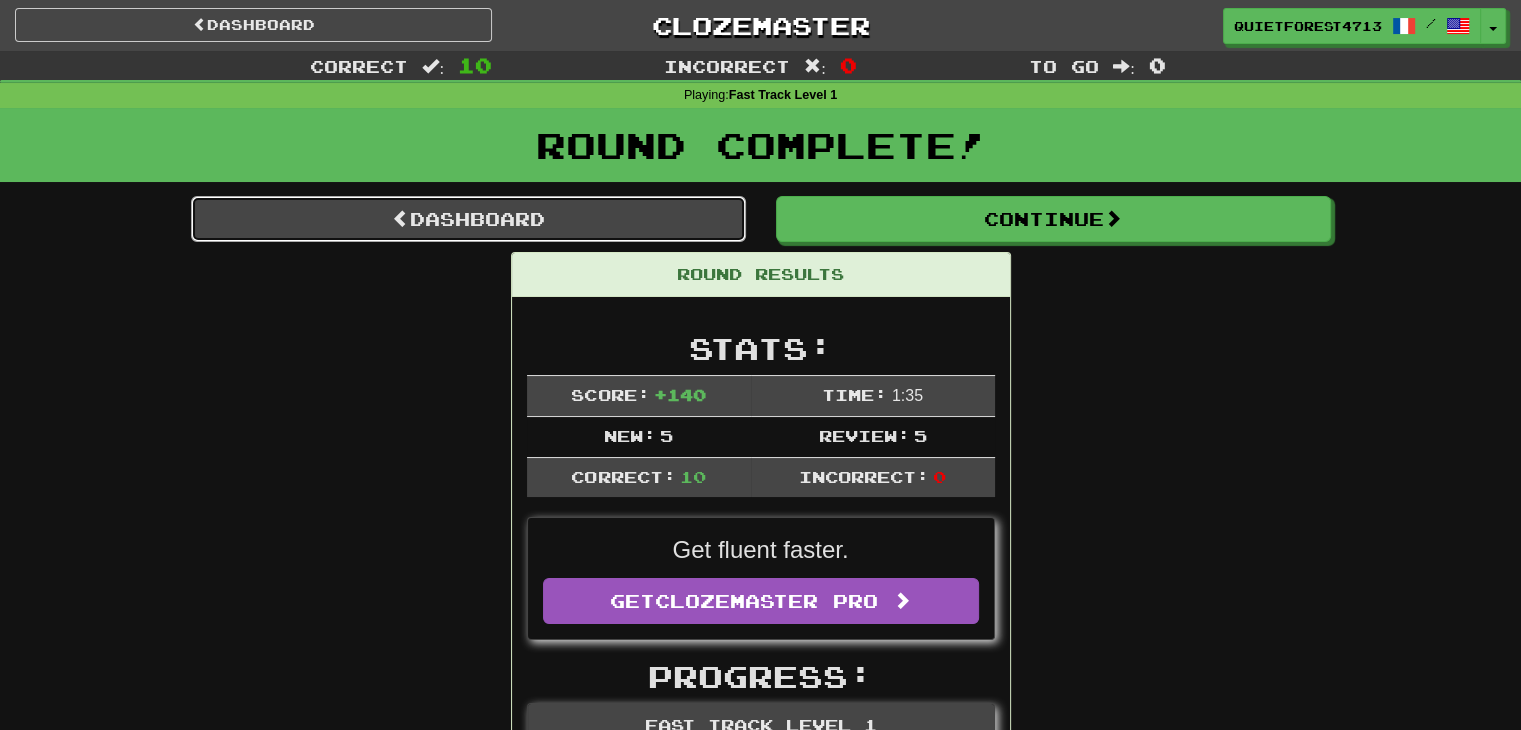 click on "Dashboard" at bounding box center (468, 219) 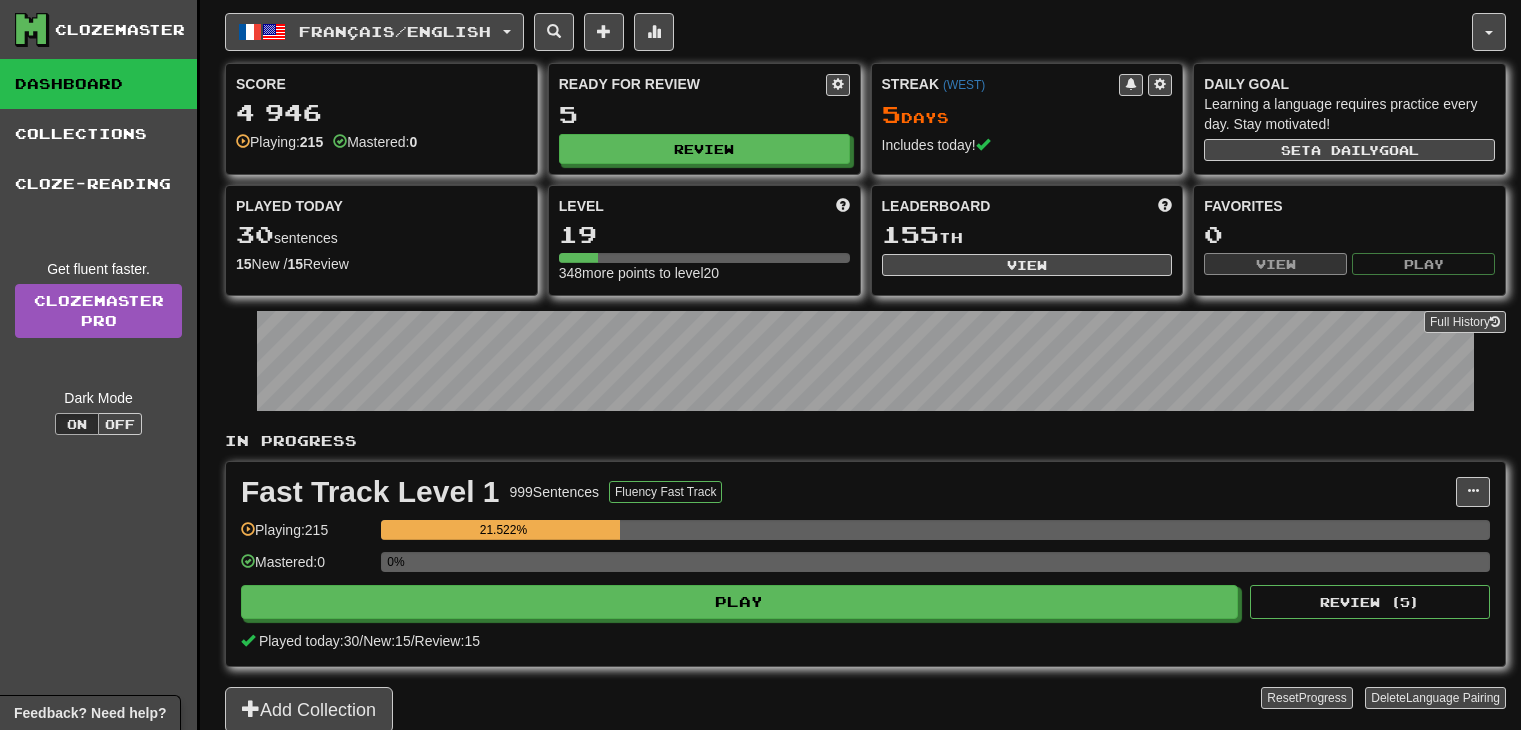 scroll, scrollTop: 0, scrollLeft: 0, axis: both 